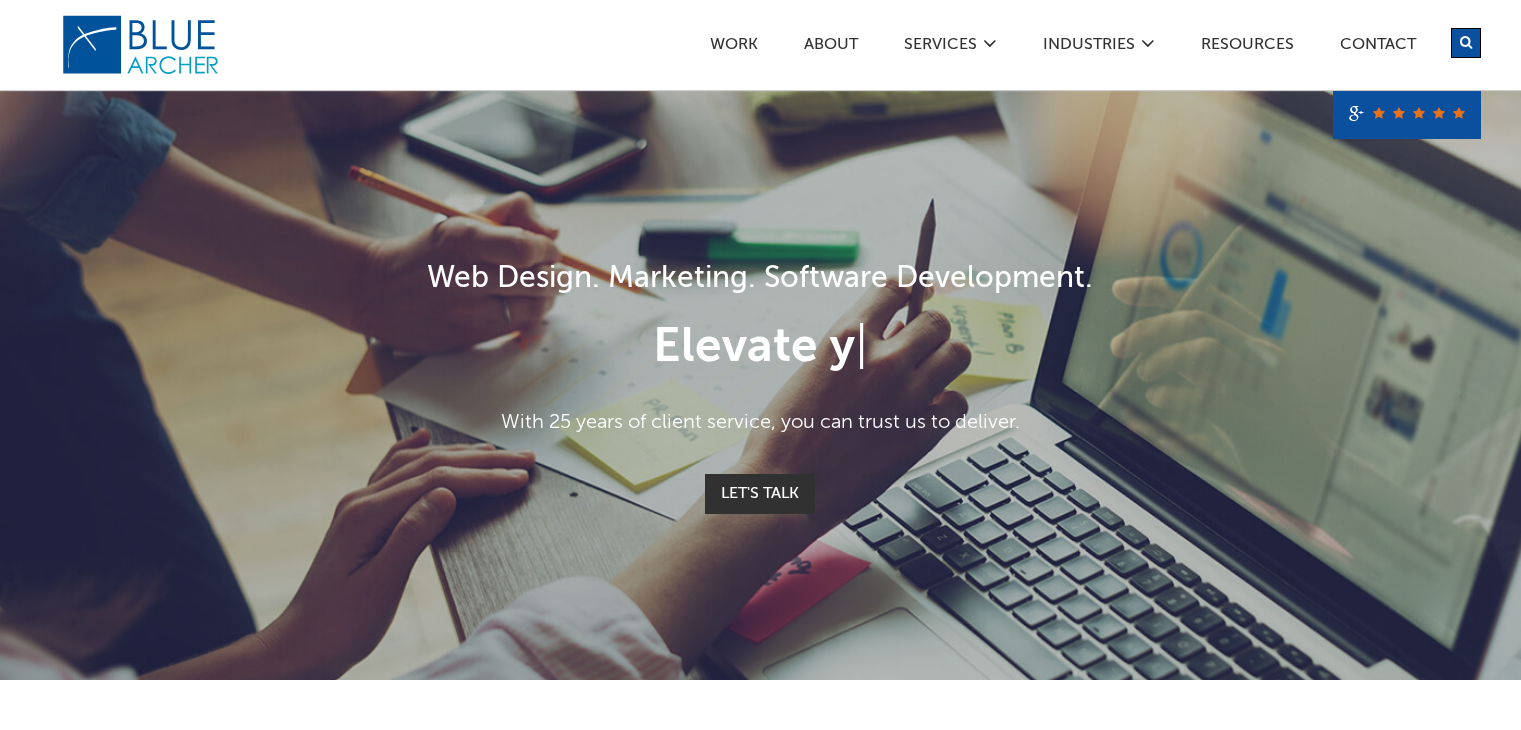 scroll, scrollTop: 0, scrollLeft: 0, axis: both 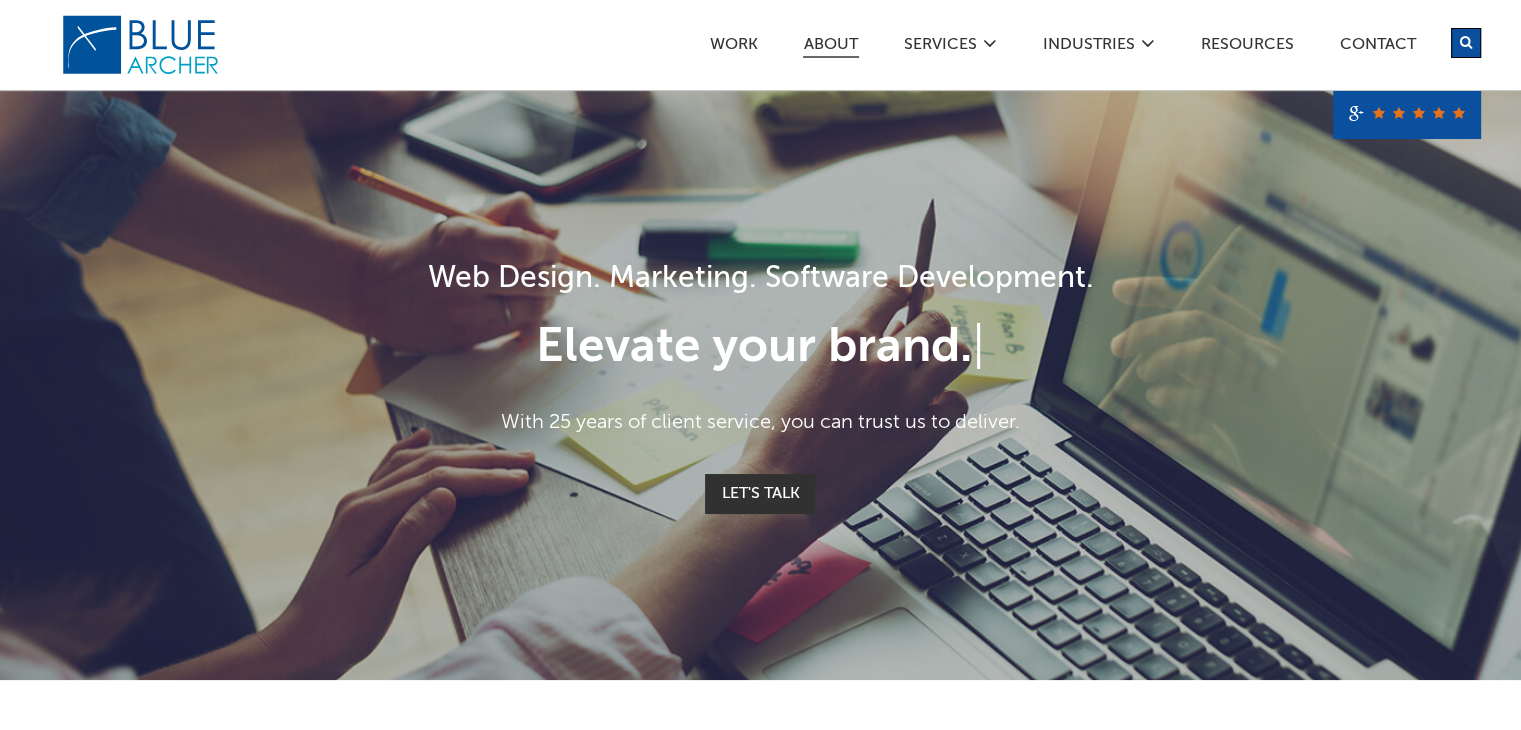 click on "ABOUT" at bounding box center (831, 47) 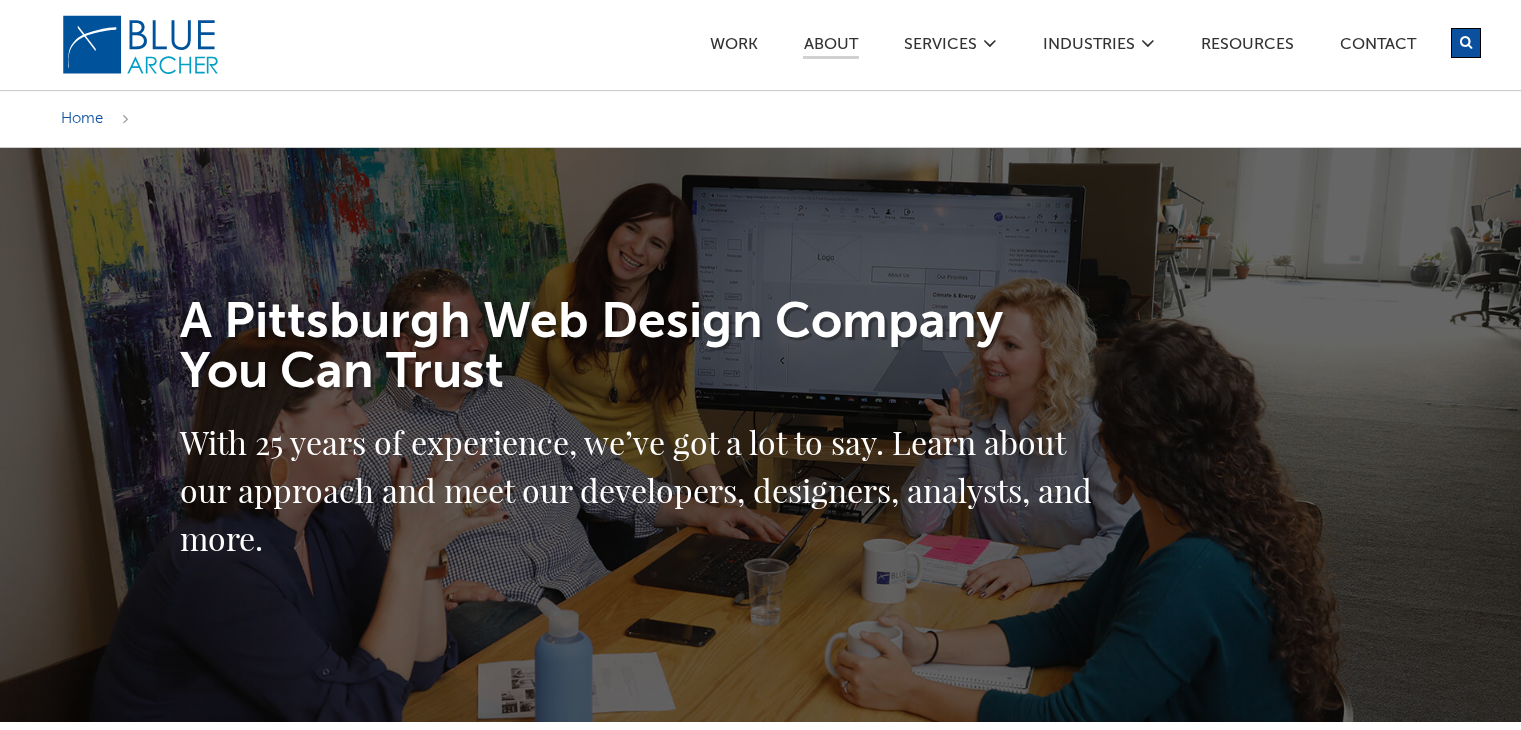 scroll, scrollTop: 0, scrollLeft: 0, axis: both 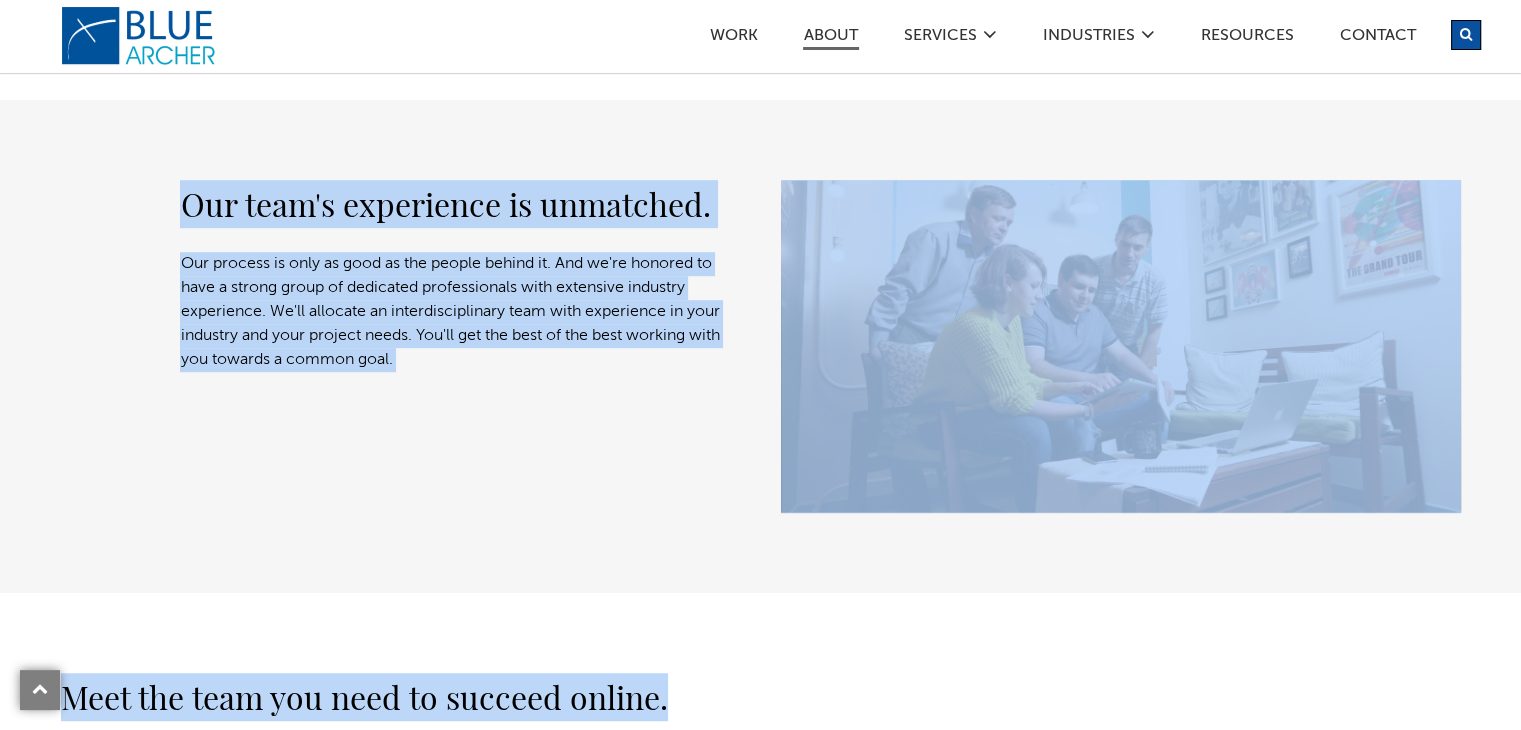 drag, startPoint x: 181, startPoint y: 311, endPoint x: 682, endPoint y: 669, distance: 615.76373 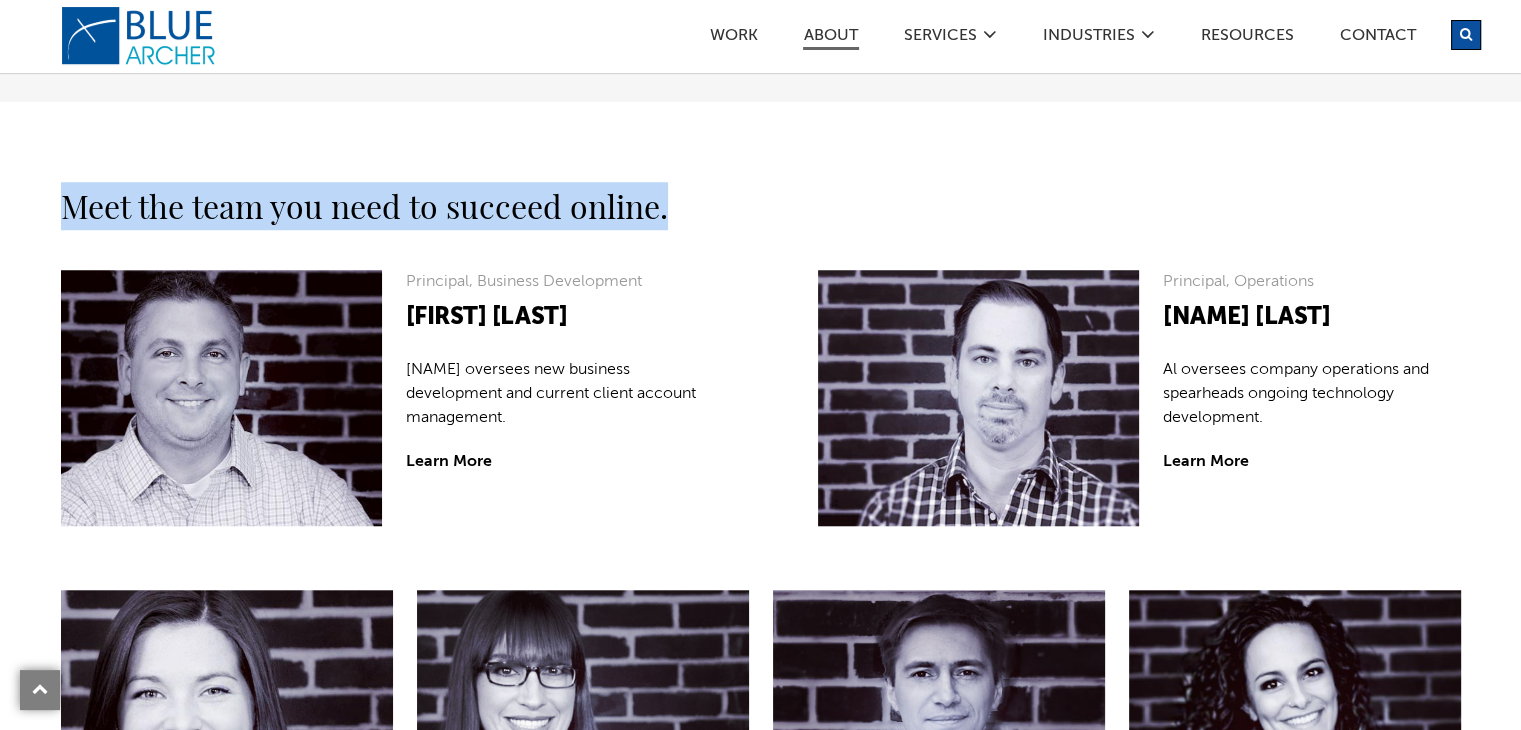 scroll, scrollTop: 1715, scrollLeft: 0, axis: vertical 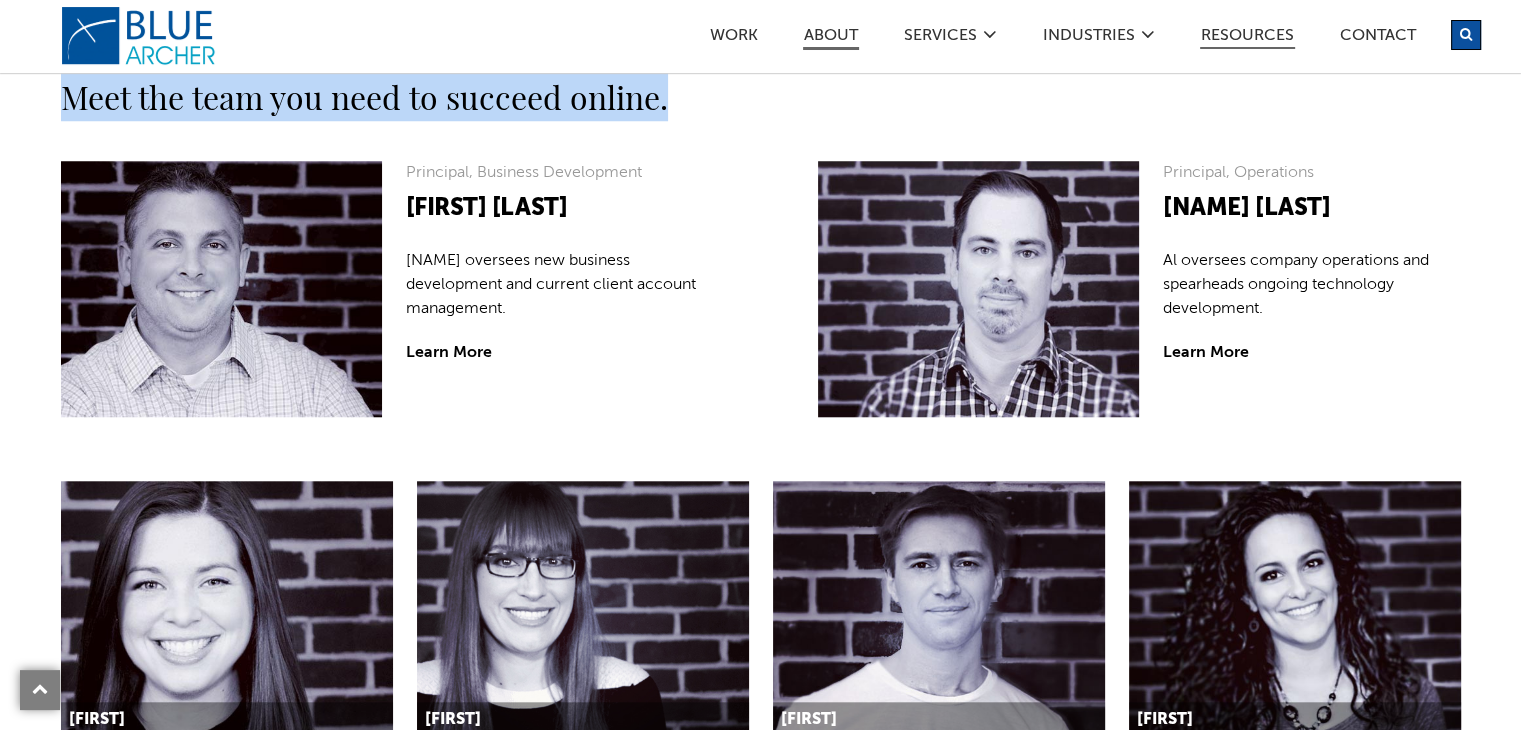 click on "Resources" at bounding box center [1247, 38] 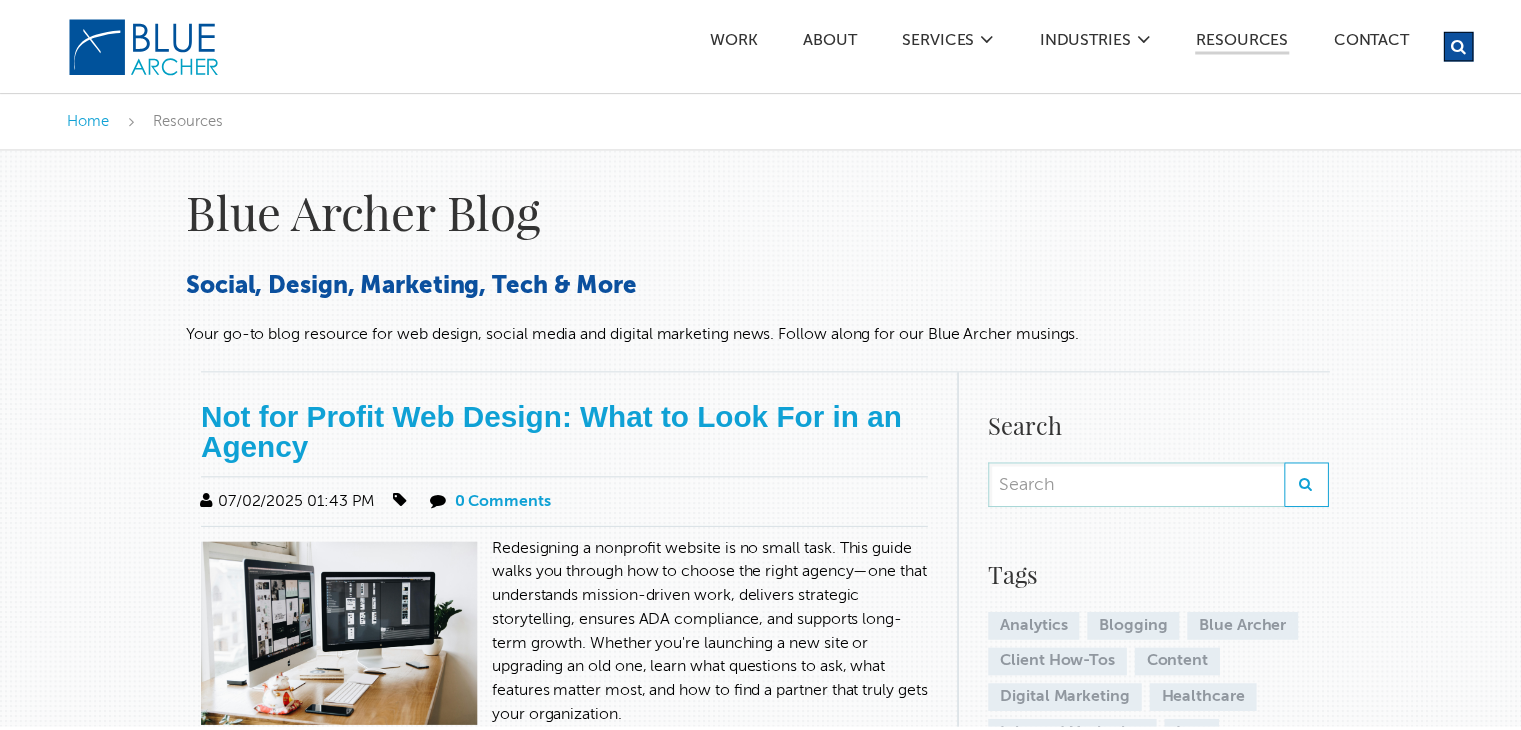 scroll, scrollTop: 0, scrollLeft: 0, axis: both 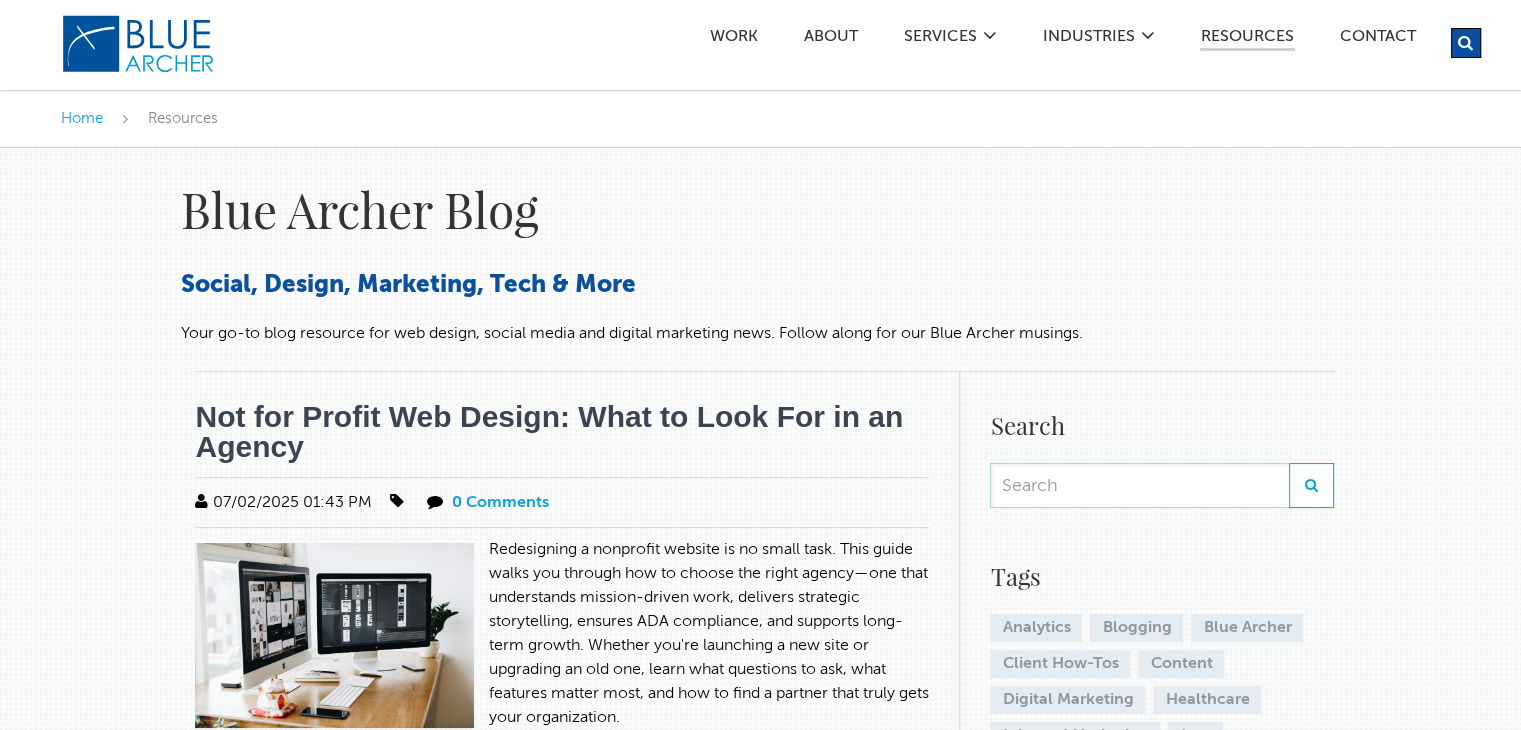 click on "Not for Profit Web Design: What to Look For in an Agency" at bounding box center (549, 431) 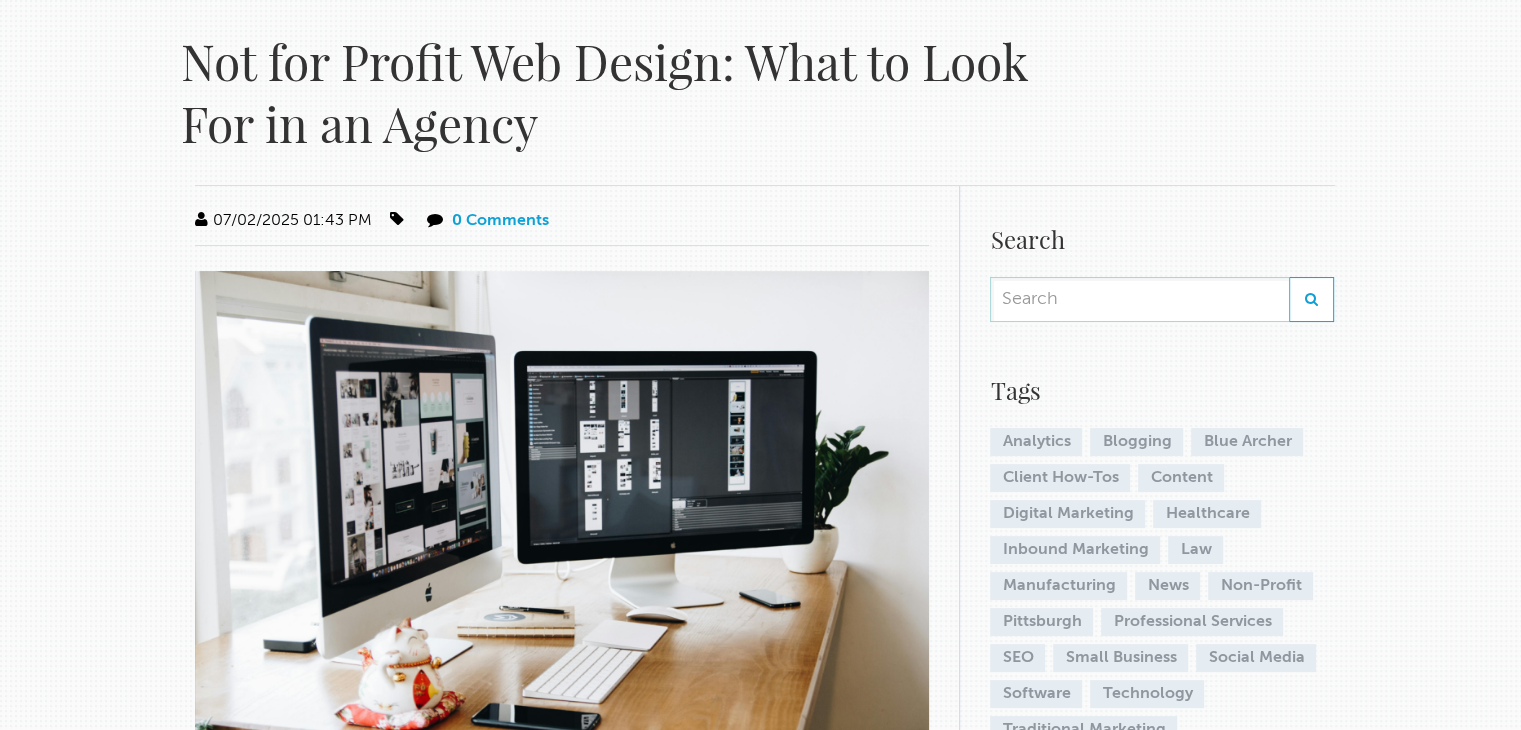scroll, scrollTop: 0, scrollLeft: 0, axis: both 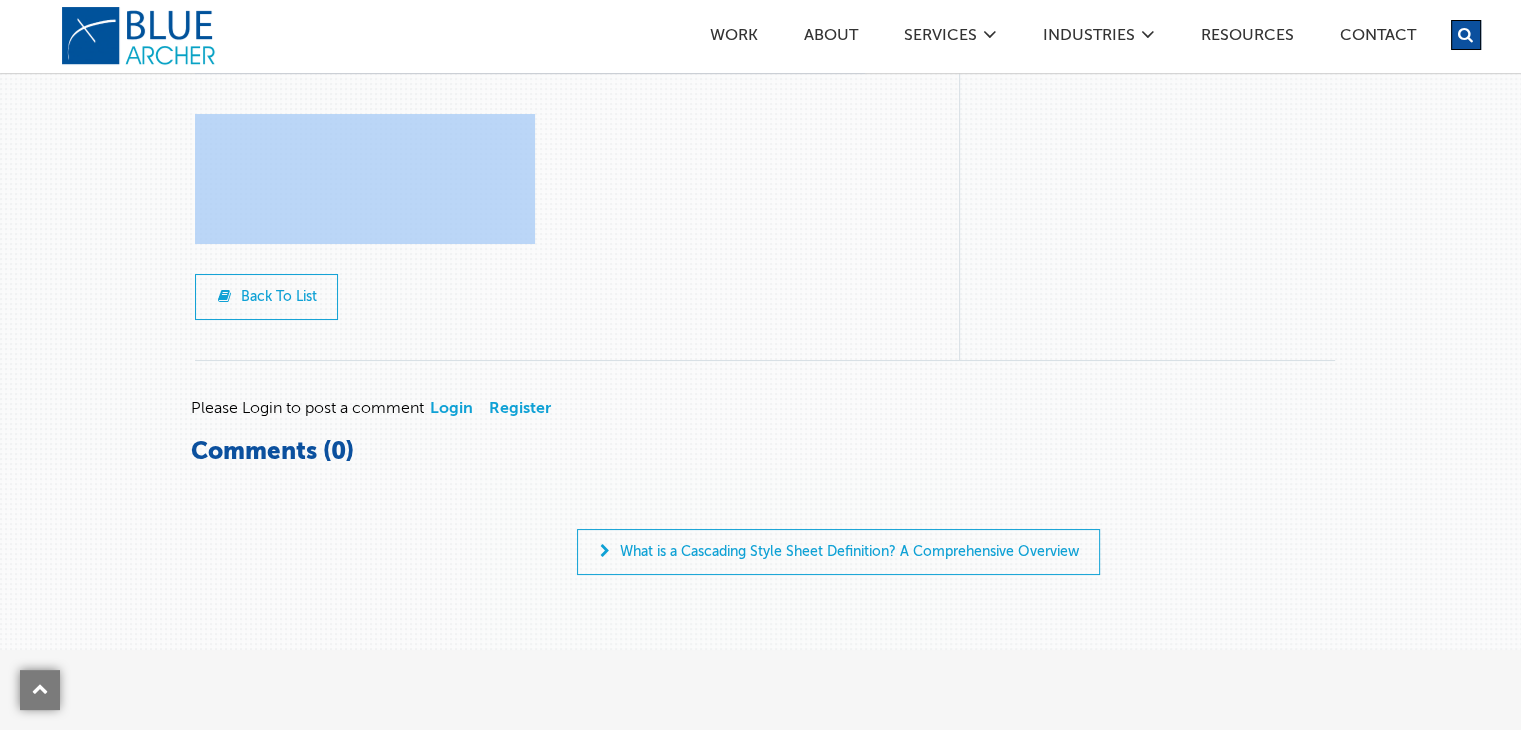 drag, startPoint x: 196, startPoint y: 201, endPoint x: 636, endPoint y: 99, distance: 451.66803 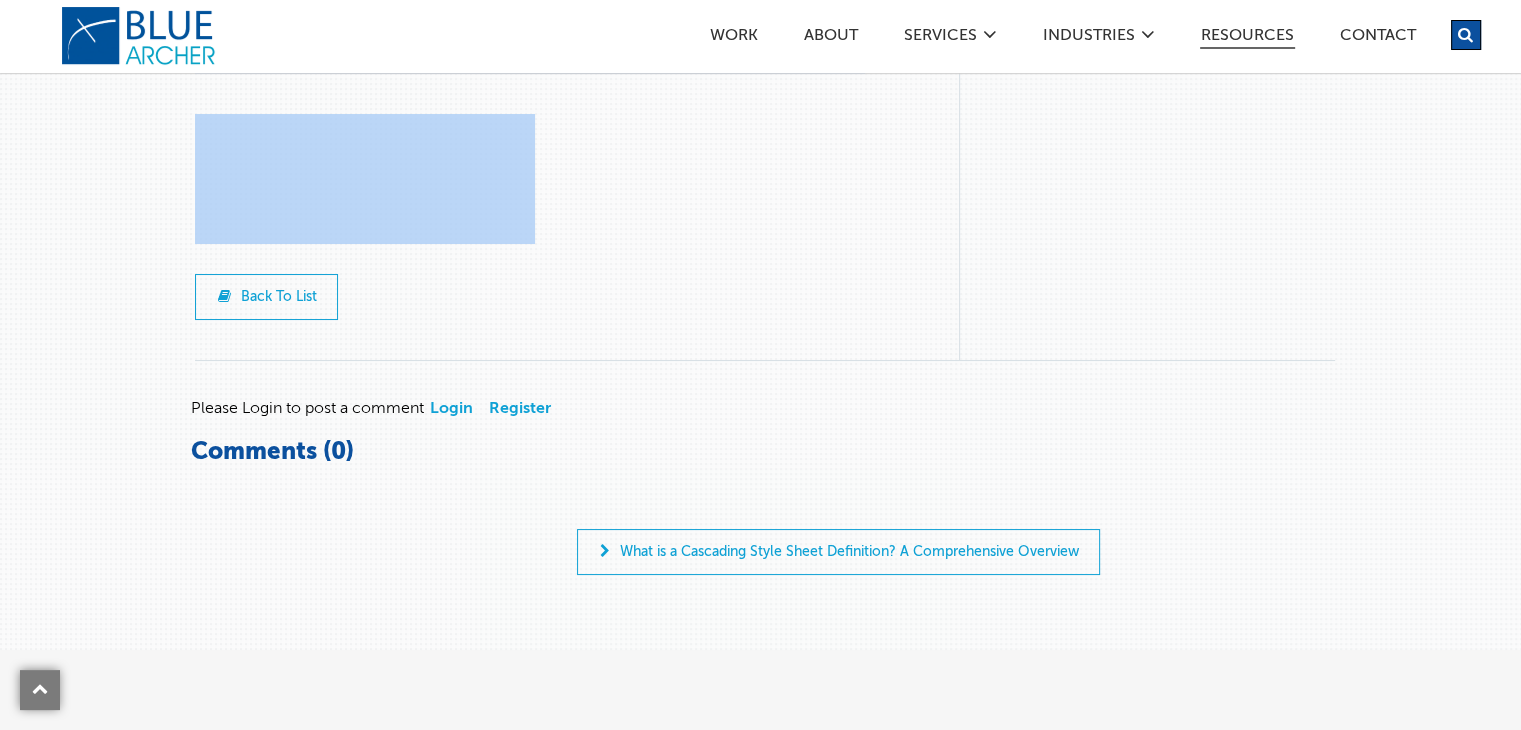 click on "Resources" at bounding box center (1247, 38) 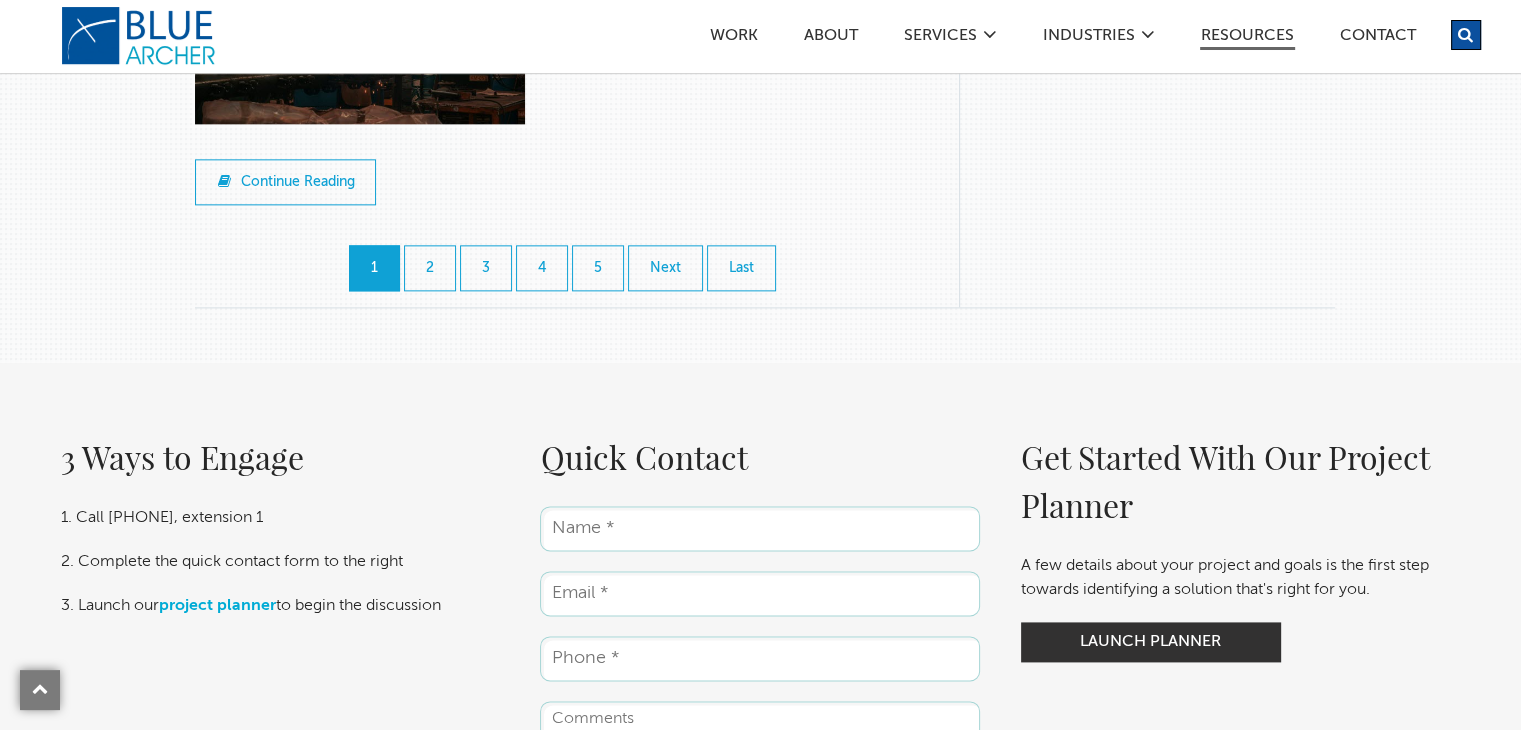 scroll, scrollTop: 2000, scrollLeft: 0, axis: vertical 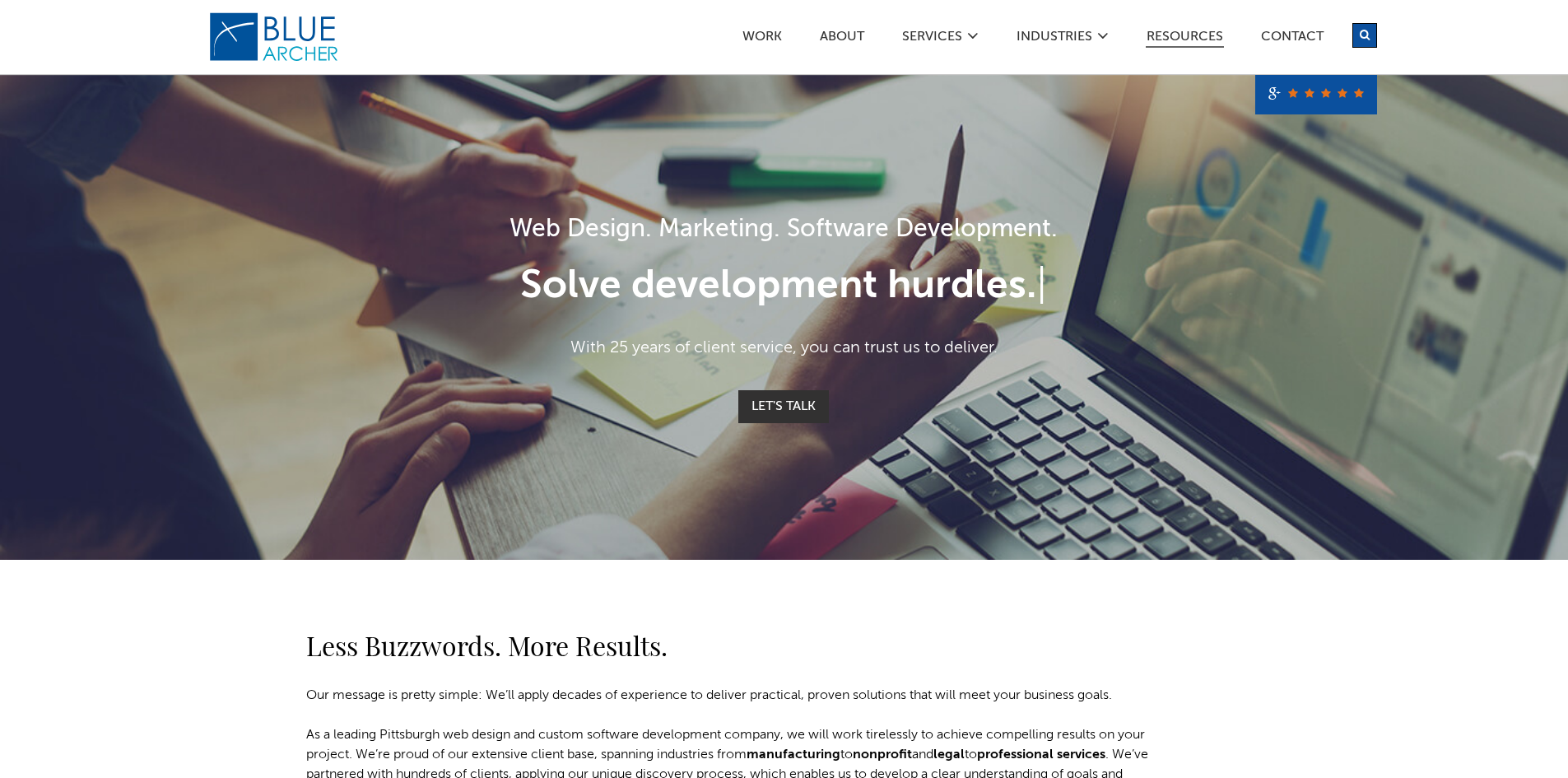 click on "Resources" at bounding box center [1184, 39] 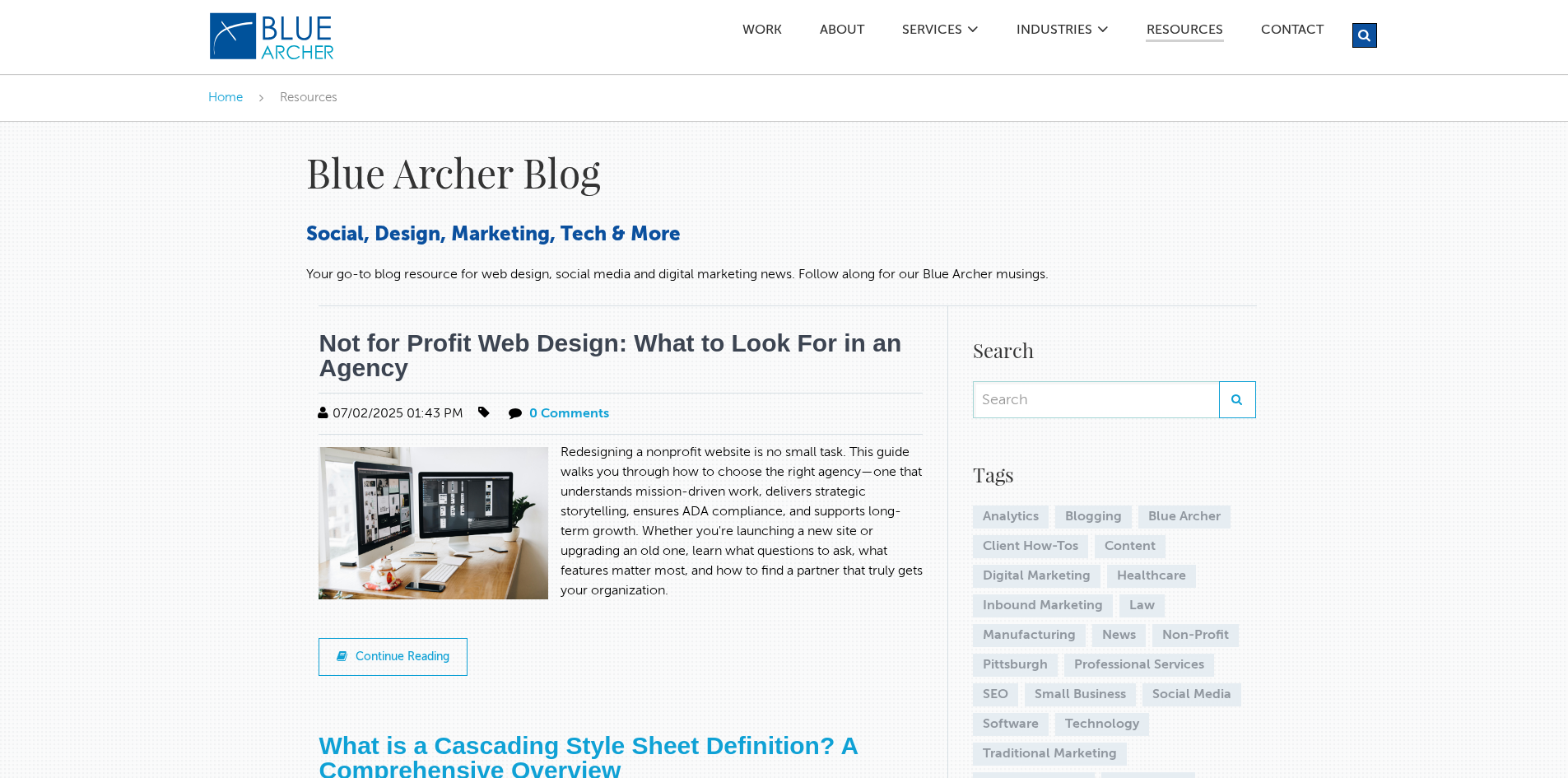 scroll, scrollTop: 0, scrollLeft: 0, axis: both 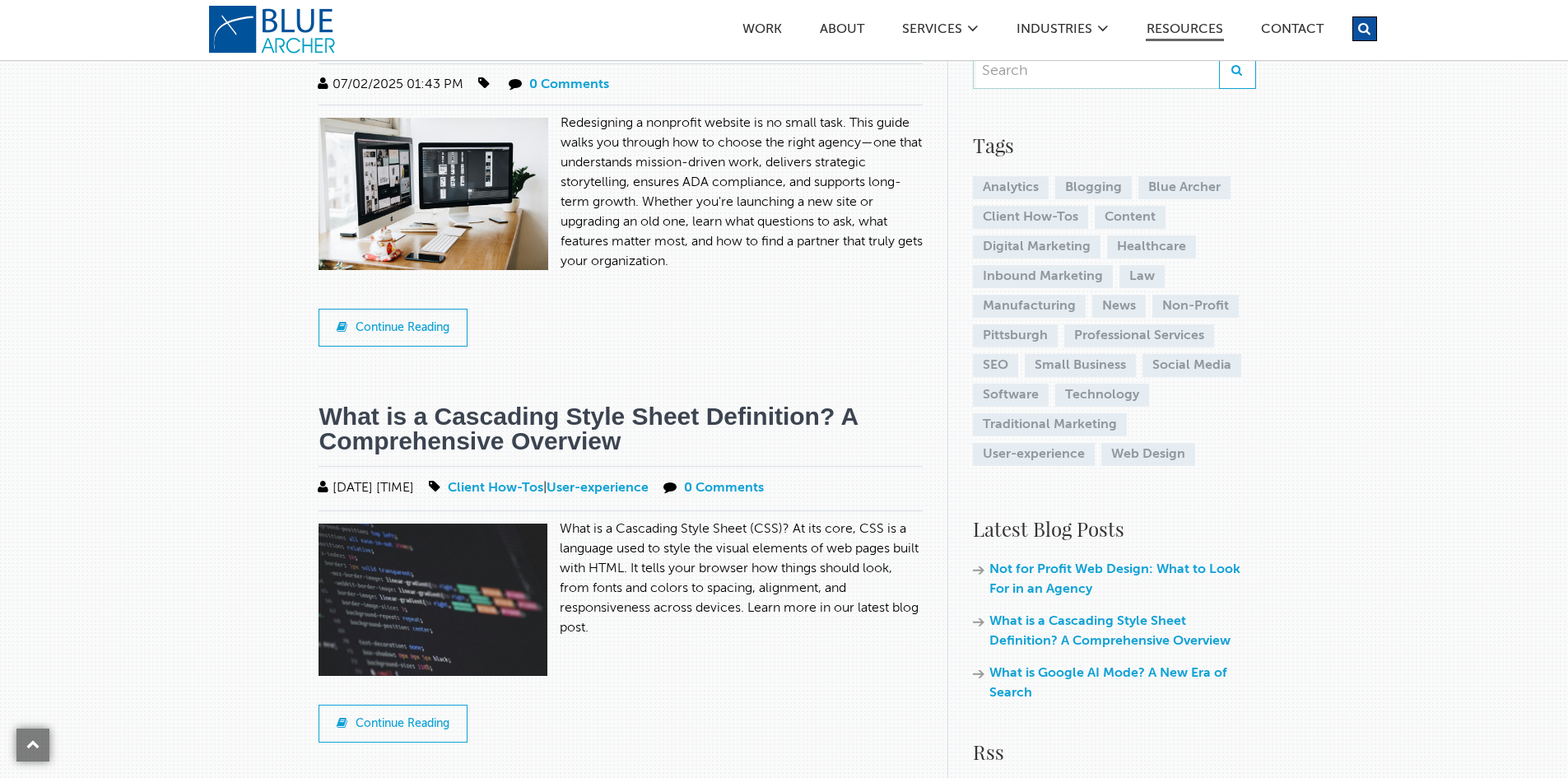 click on "What is a Cascading Style Sheet Definition? A Comprehensive Overview" at bounding box center [588, 428] 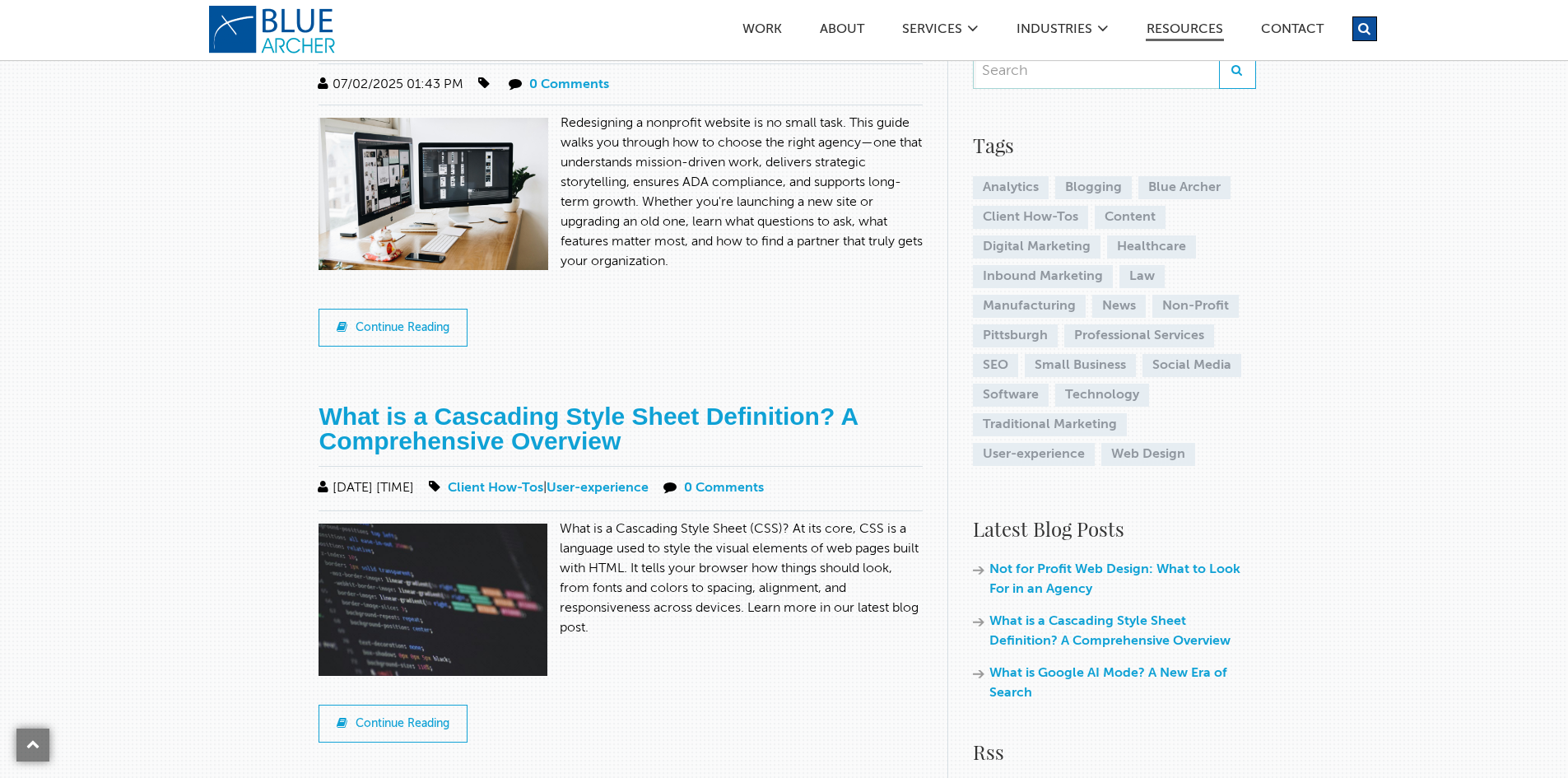 scroll, scrollTop: 823, scrollLeft: 0, axis: vertical 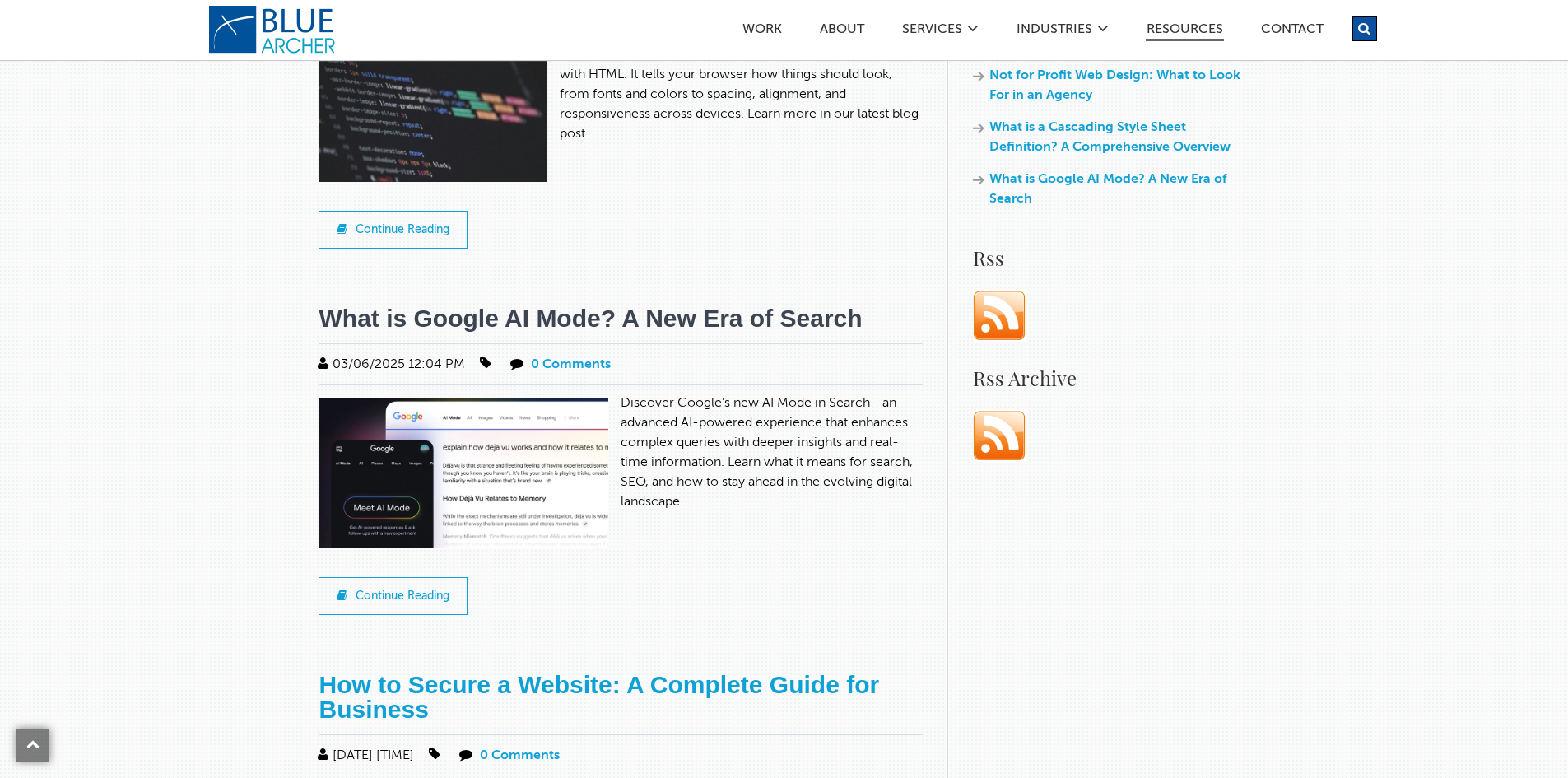 click on "What is Google AI Mode? A New Era of Search" at bounding box center [590, 318] 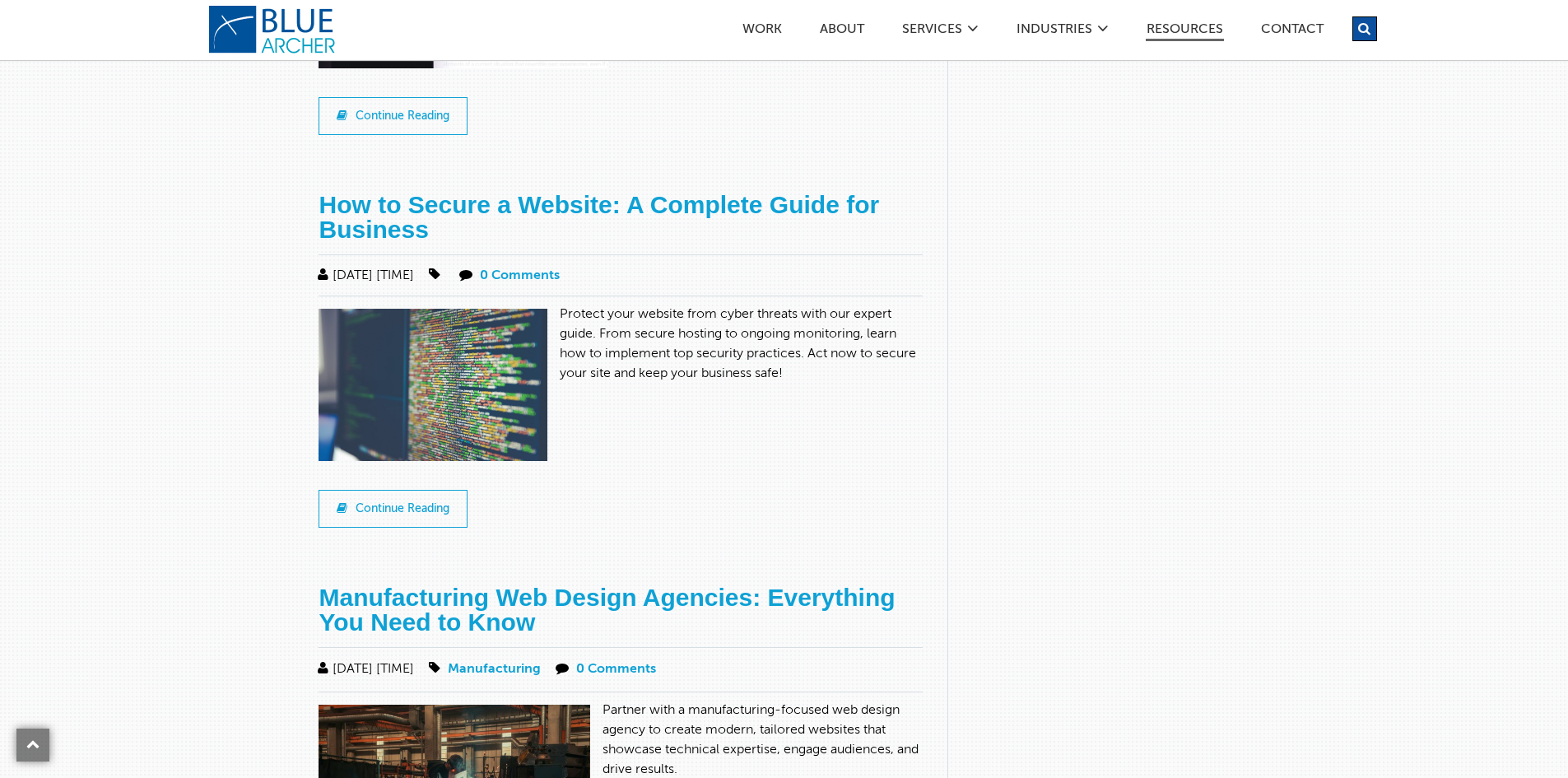 scroll, scrollTop: 1317, scrollLeft: 0, axis: vertical 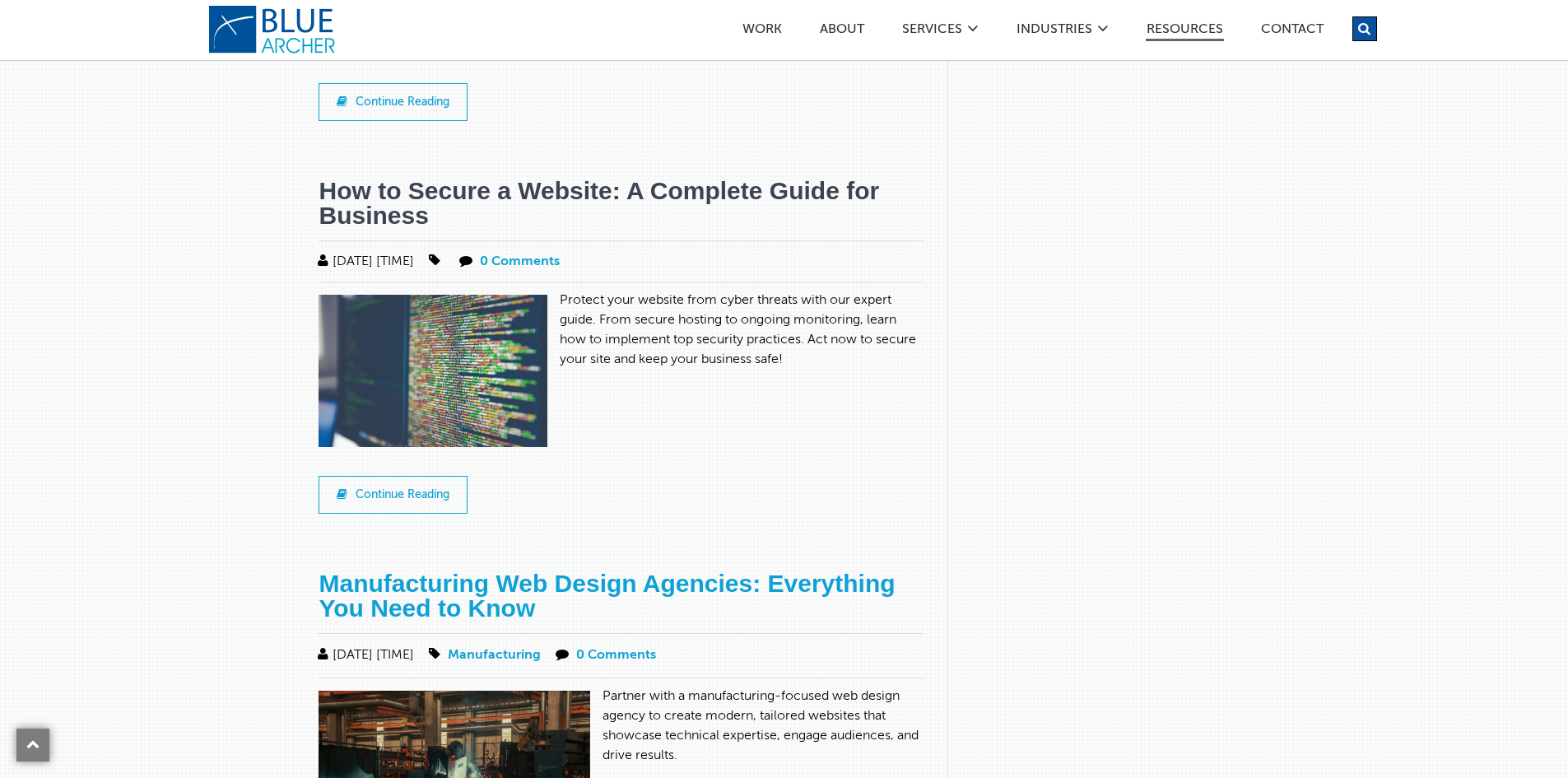 click on "How to Secure a Website: A Complete Guide for Business" at bounding box center (598, 203) 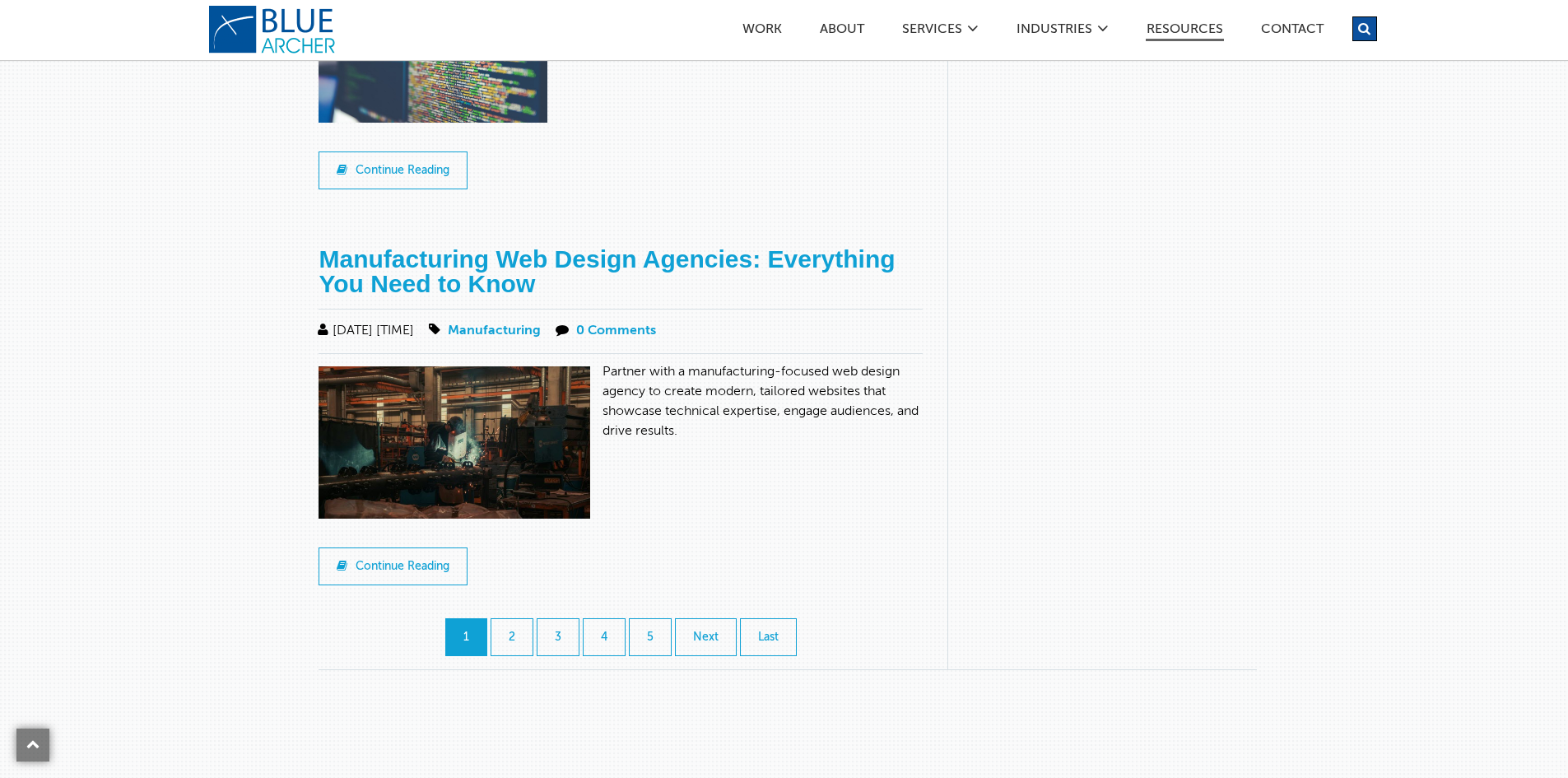 scroll, scrollTop: 1647, scrollLeft: 0, axis: vertical 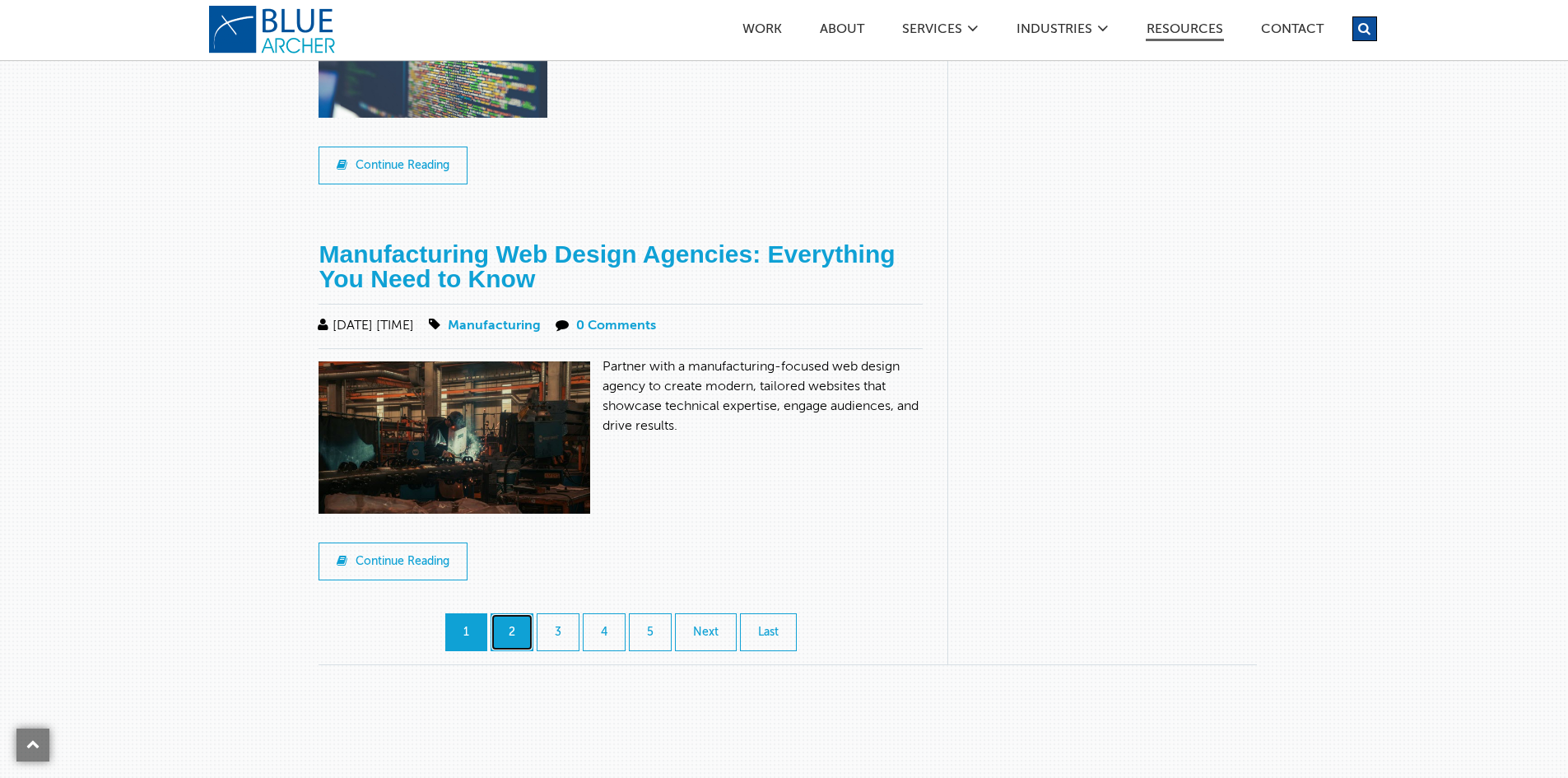 click on "2" at bounding box center [512, 632] 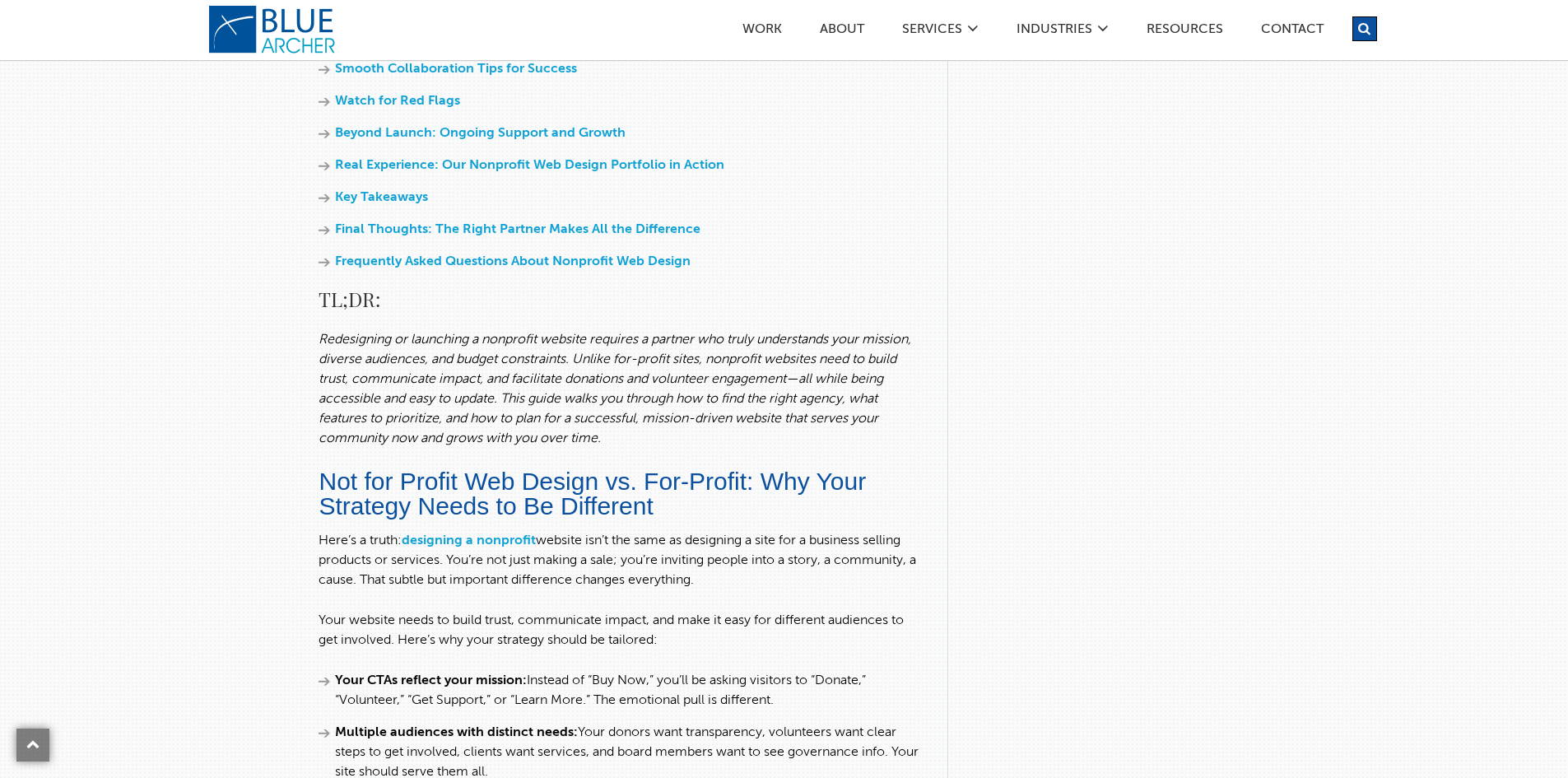 scroll, scrollTop: 988, scrollLeft: 0, axis: vertical 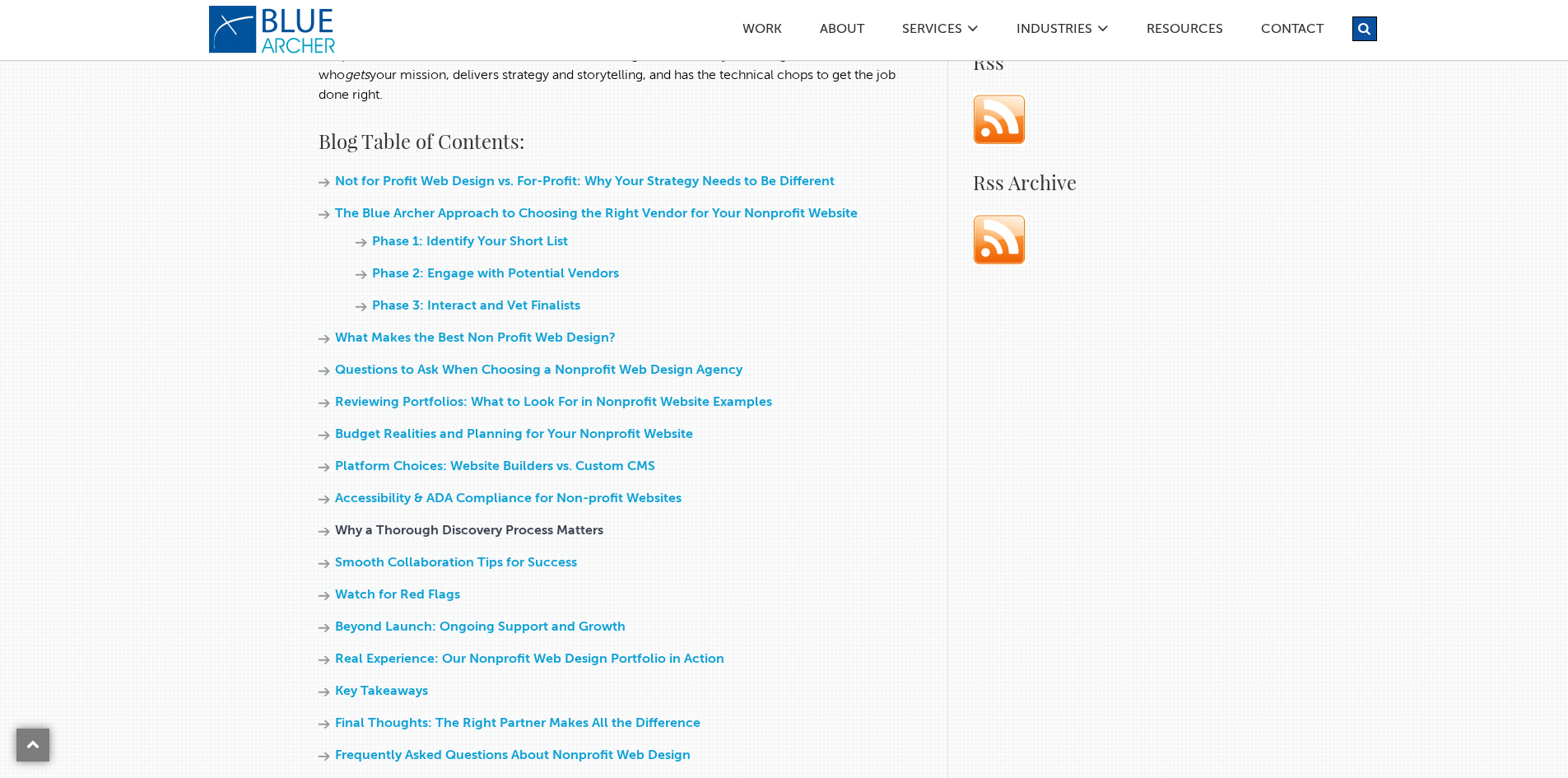 click on "Why a Thorough Discovery Process Matters" at bounding box center (469, 531) 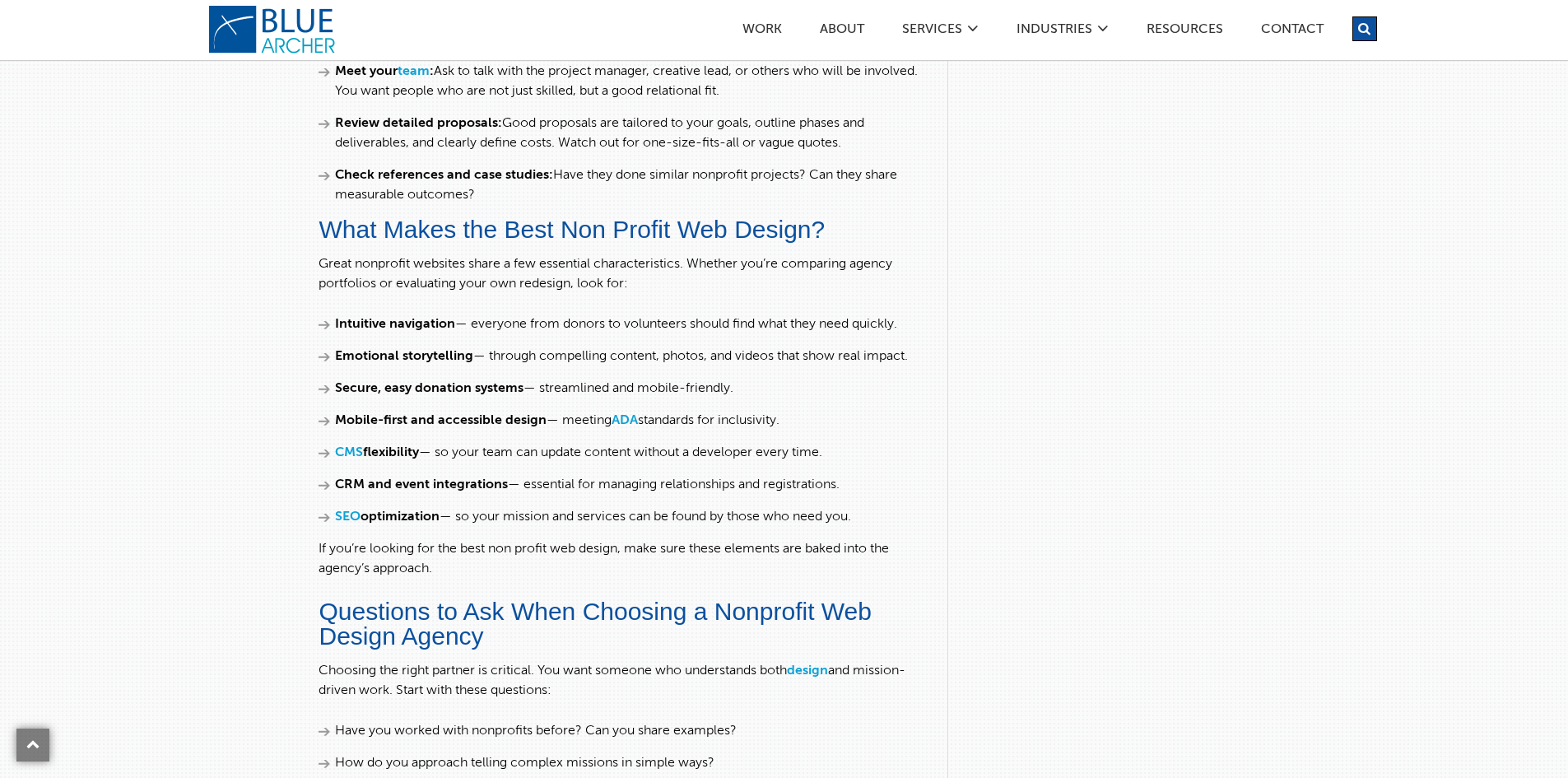scroll, scrollTop: 3211, scrollLeft: 0, axis: vertical 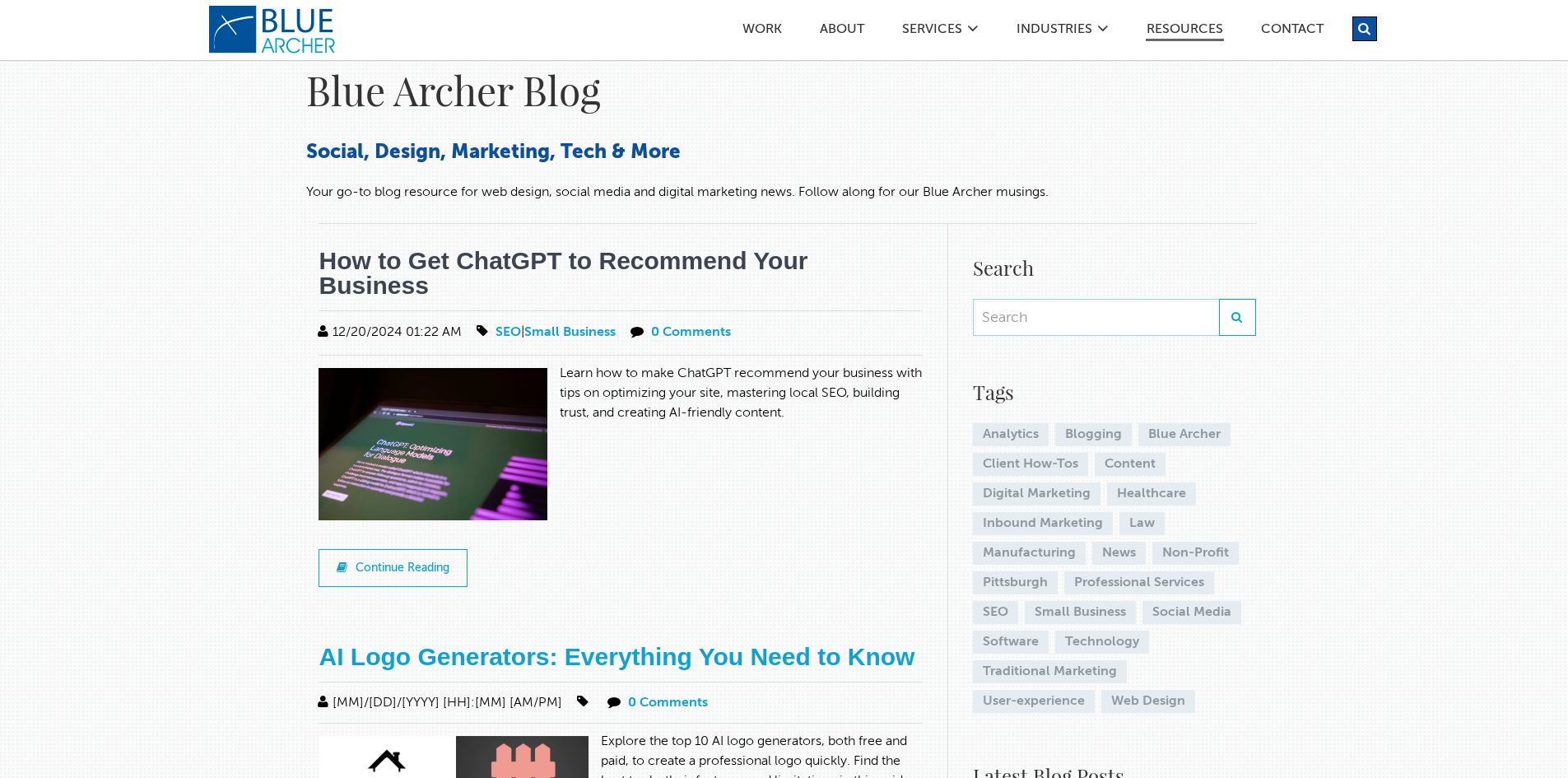 click on "How to Get ChatGPT to Recommend Your Business" at bounding box center [563, 273] 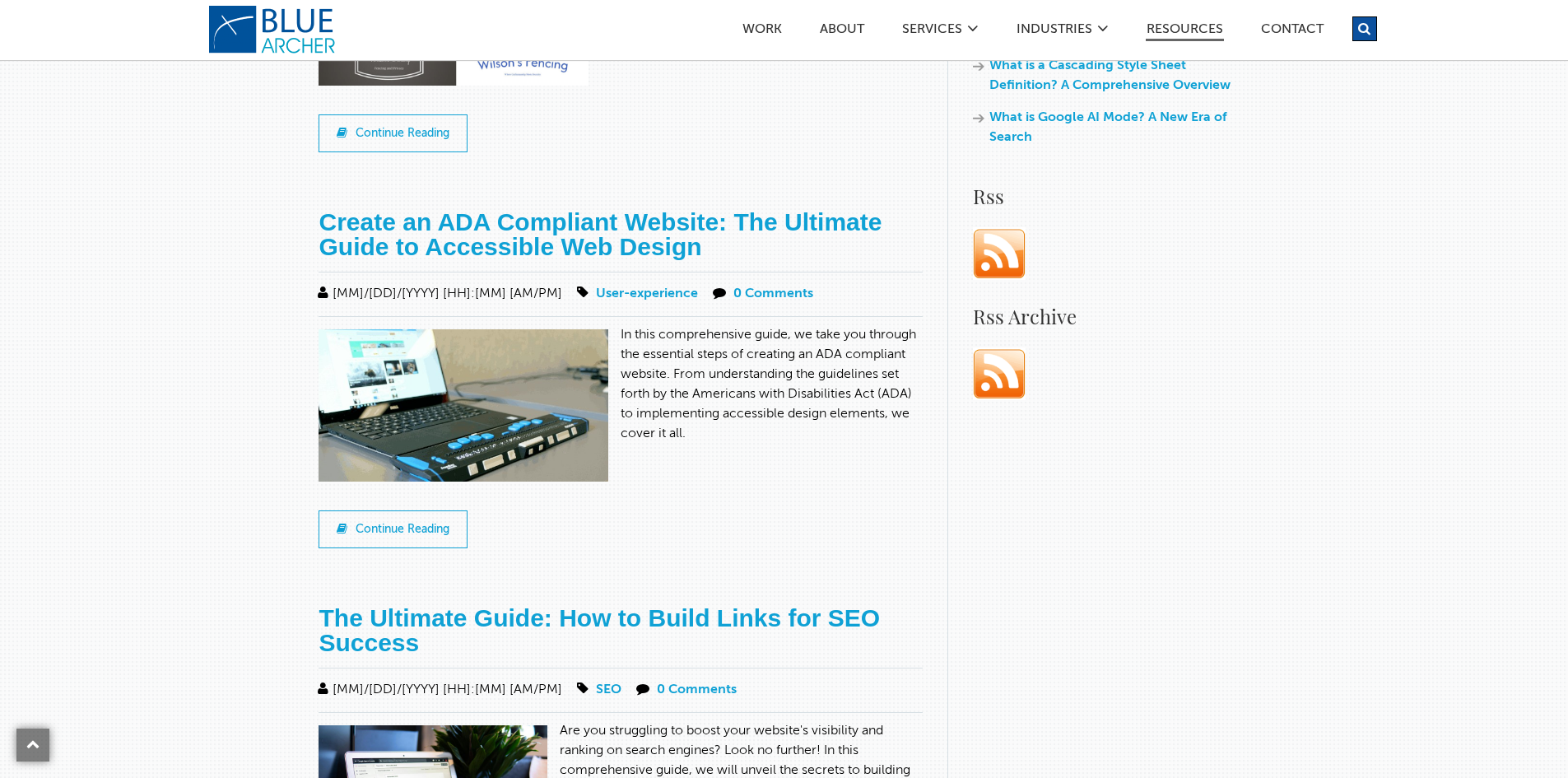 scroll, scrollTop: 906, scrollLeft: 0, axis: vertical 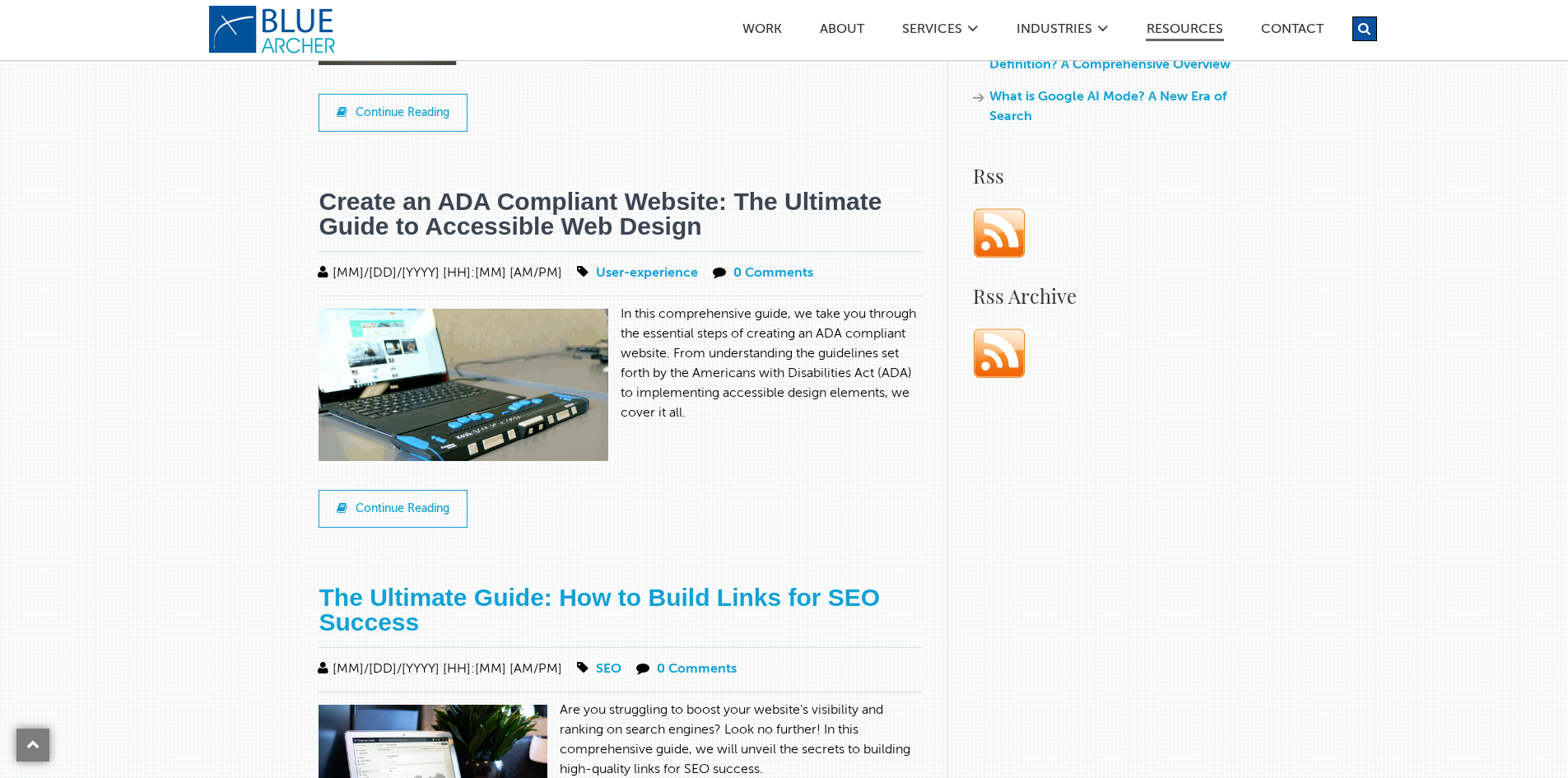 click on "Create an ADA Compliant Website: The Ultimate Guide to Accessible Web Design" at bounding box center [600, 213] 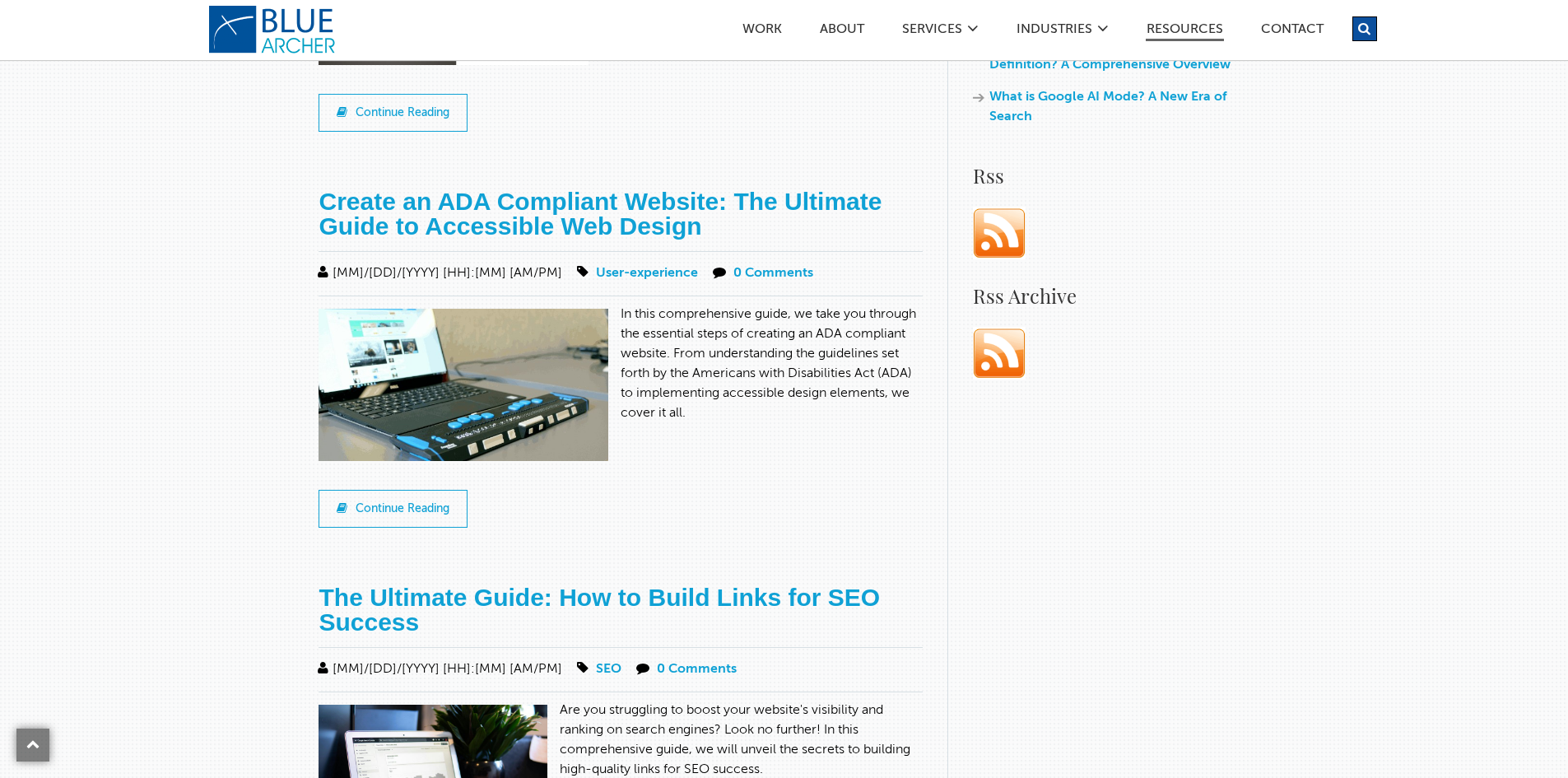 scroll, scrollTop: 1235, scrollLeft: 0, axis: vertical 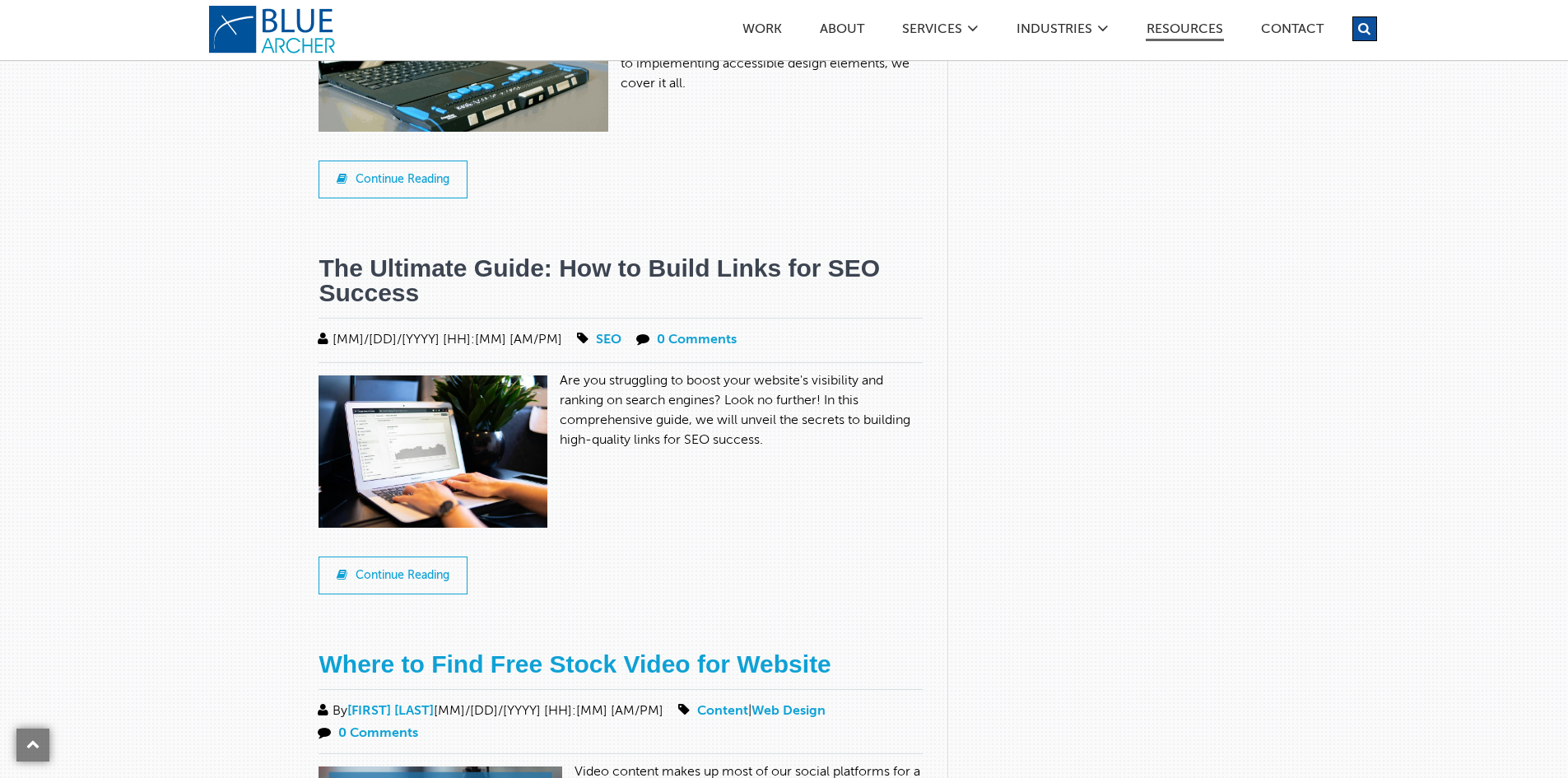 click on "The Ultimate Guide: How to Build Links for SEO Success" at bounding box center (599, 280) 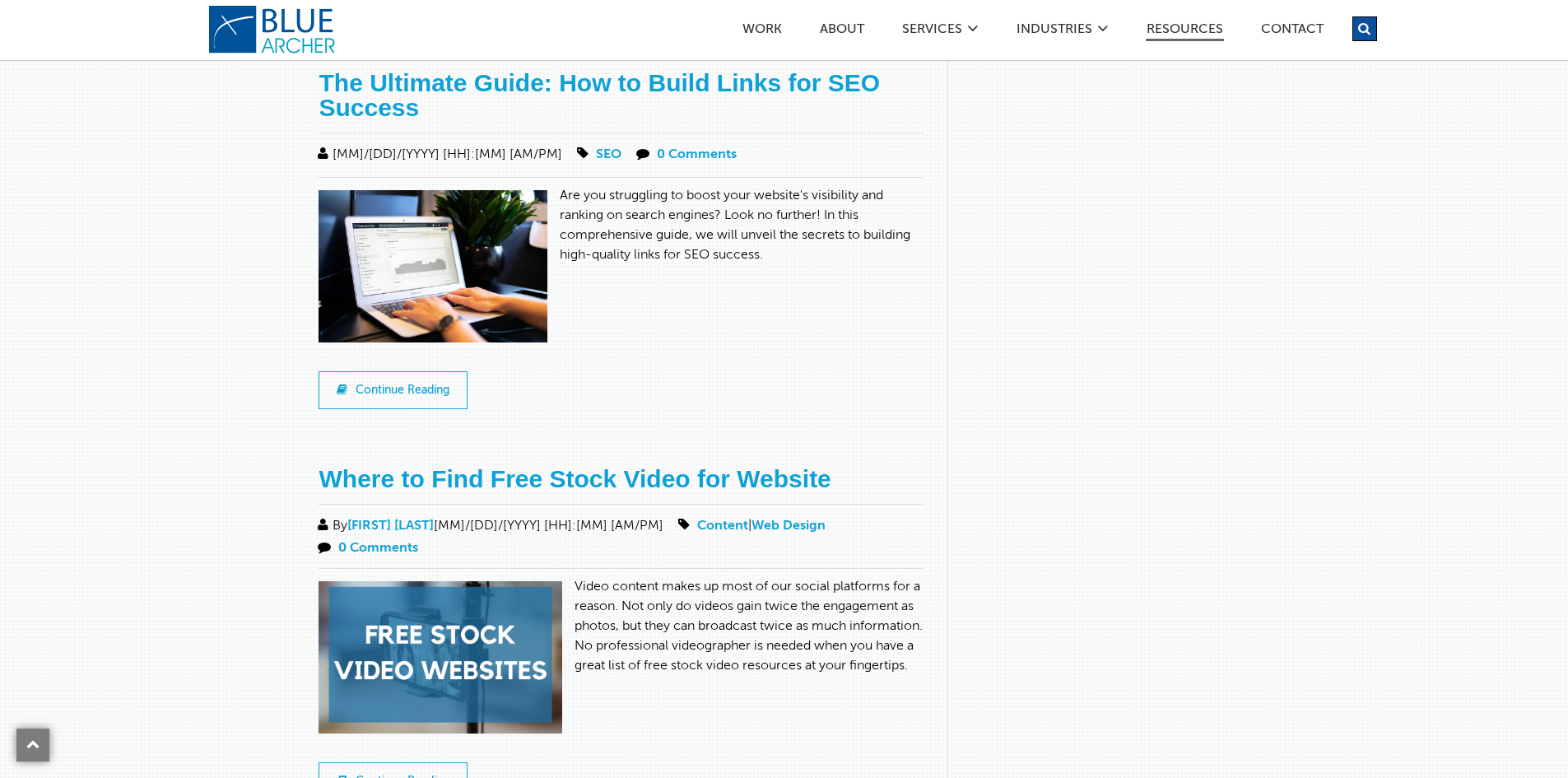 scroll, scrollTop: 1729, scrollLeft: 0, axis: vertical 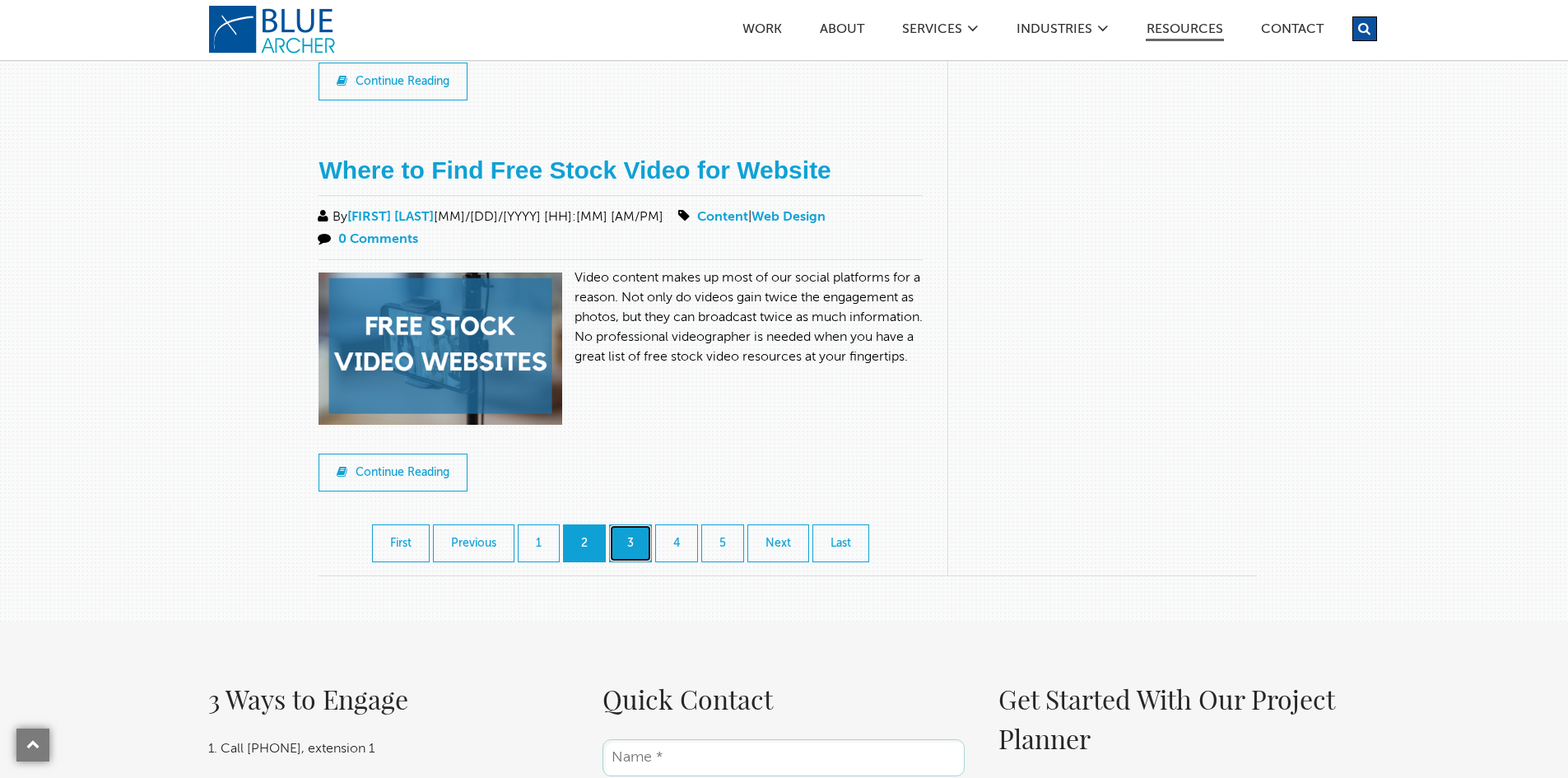 click on "3" at bounding box center (630, 543) 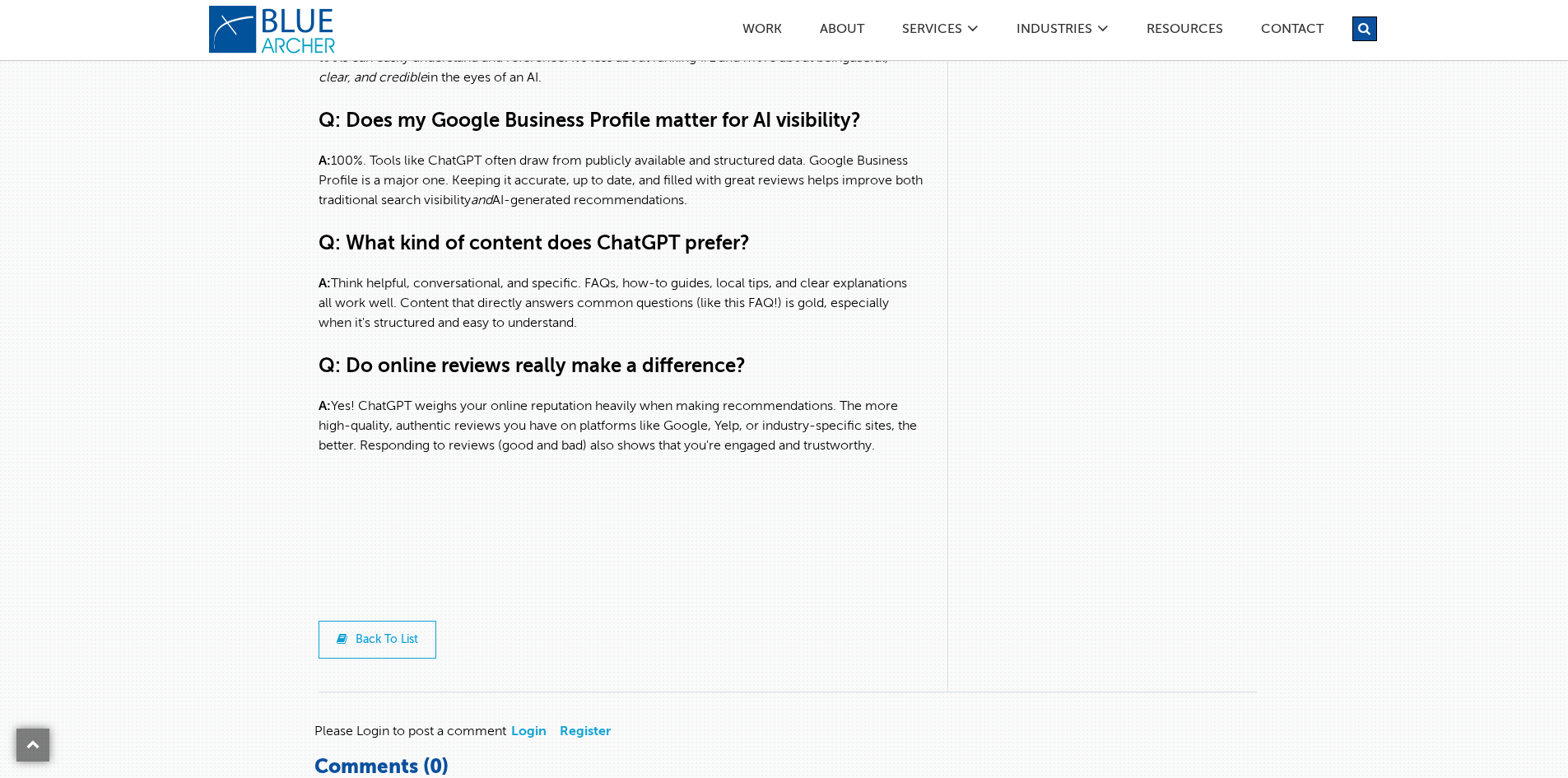 scroll, scrollTop: 5104, scrollLeft: 0, axis: vertical 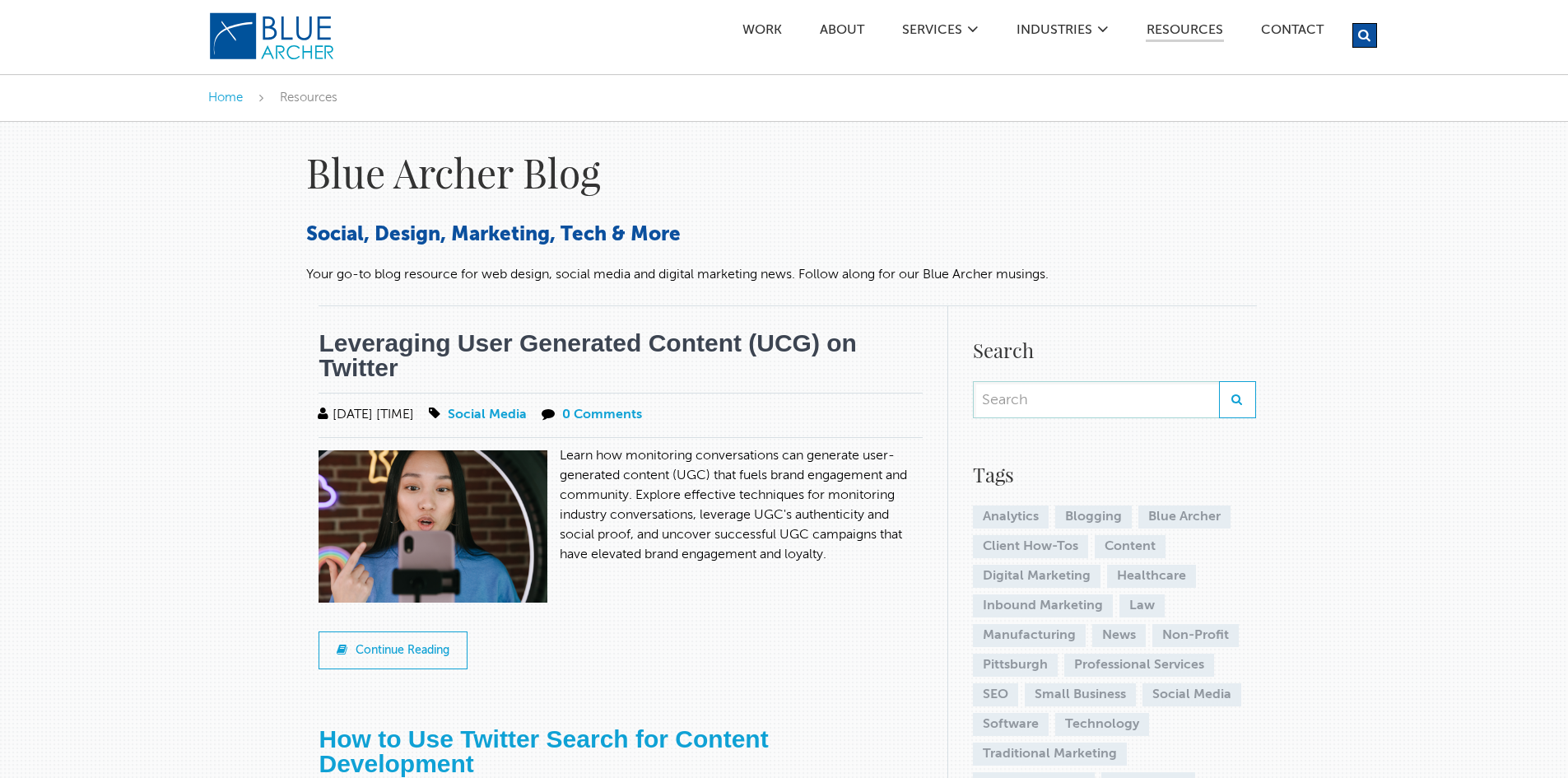 click on "Leveraging User Generated Content (UCG) on Twitter" at bounding box center [587, 355] 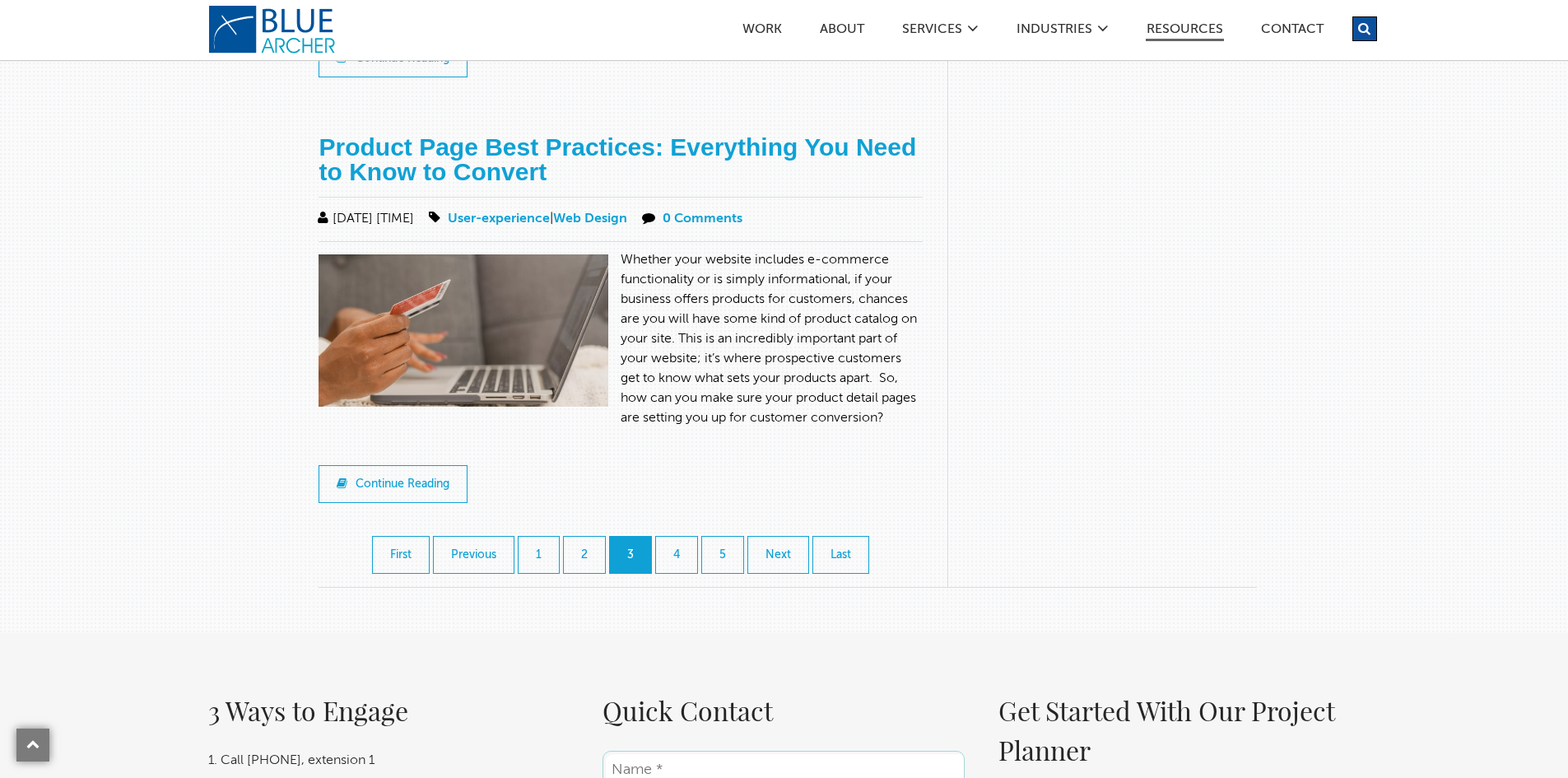 scroll, scrollTop: 1559, scrollLeft: 0, axis: vertical 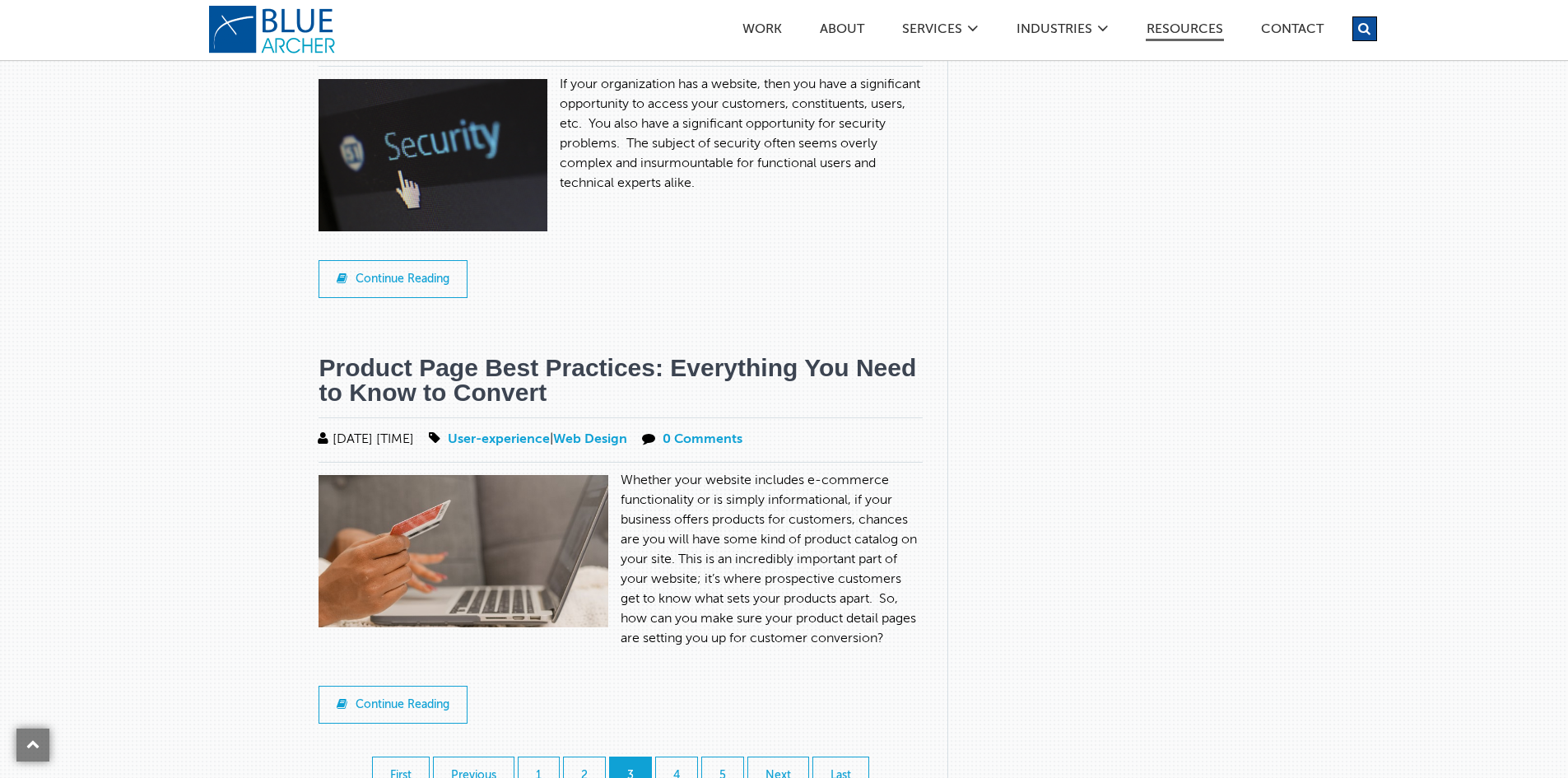 click on "Product Page Best Practices: Everything You Need to Know to Convert" at bounding box center [617, 380] 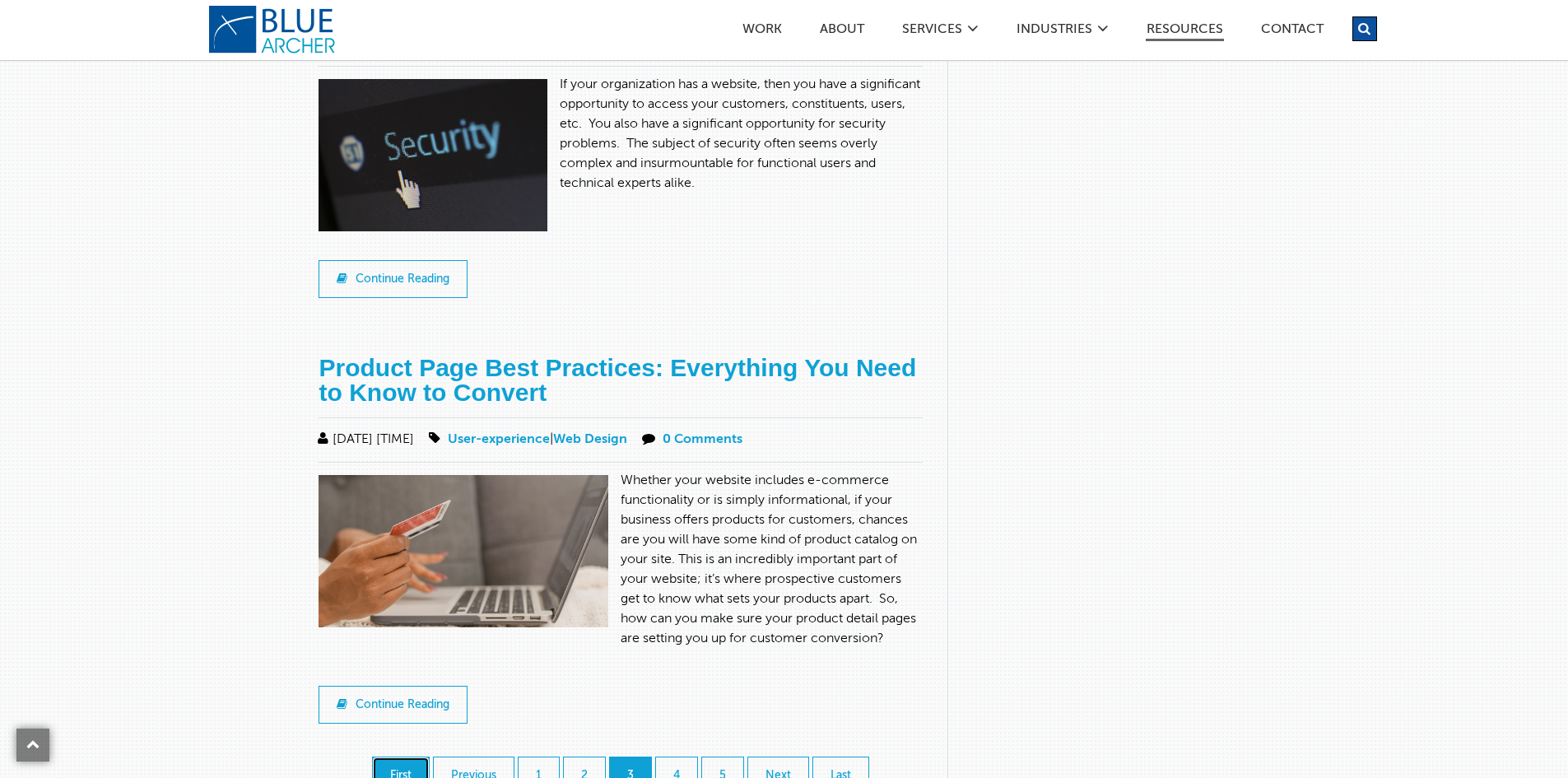 click on "First" at bounding box center [401, 776] 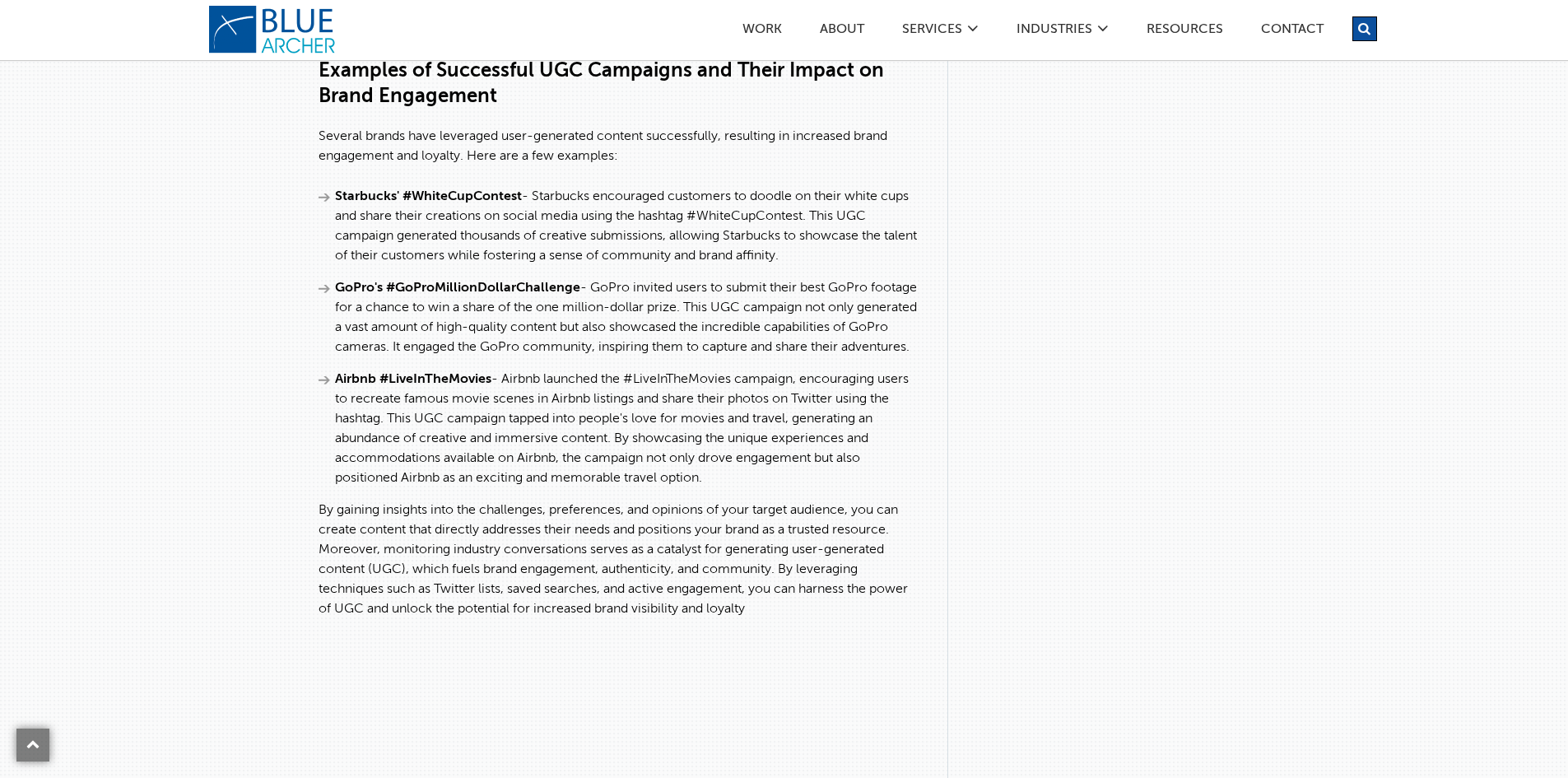 scroll, scrollTop: 2799, scrollLeft: 0, axis: vertical 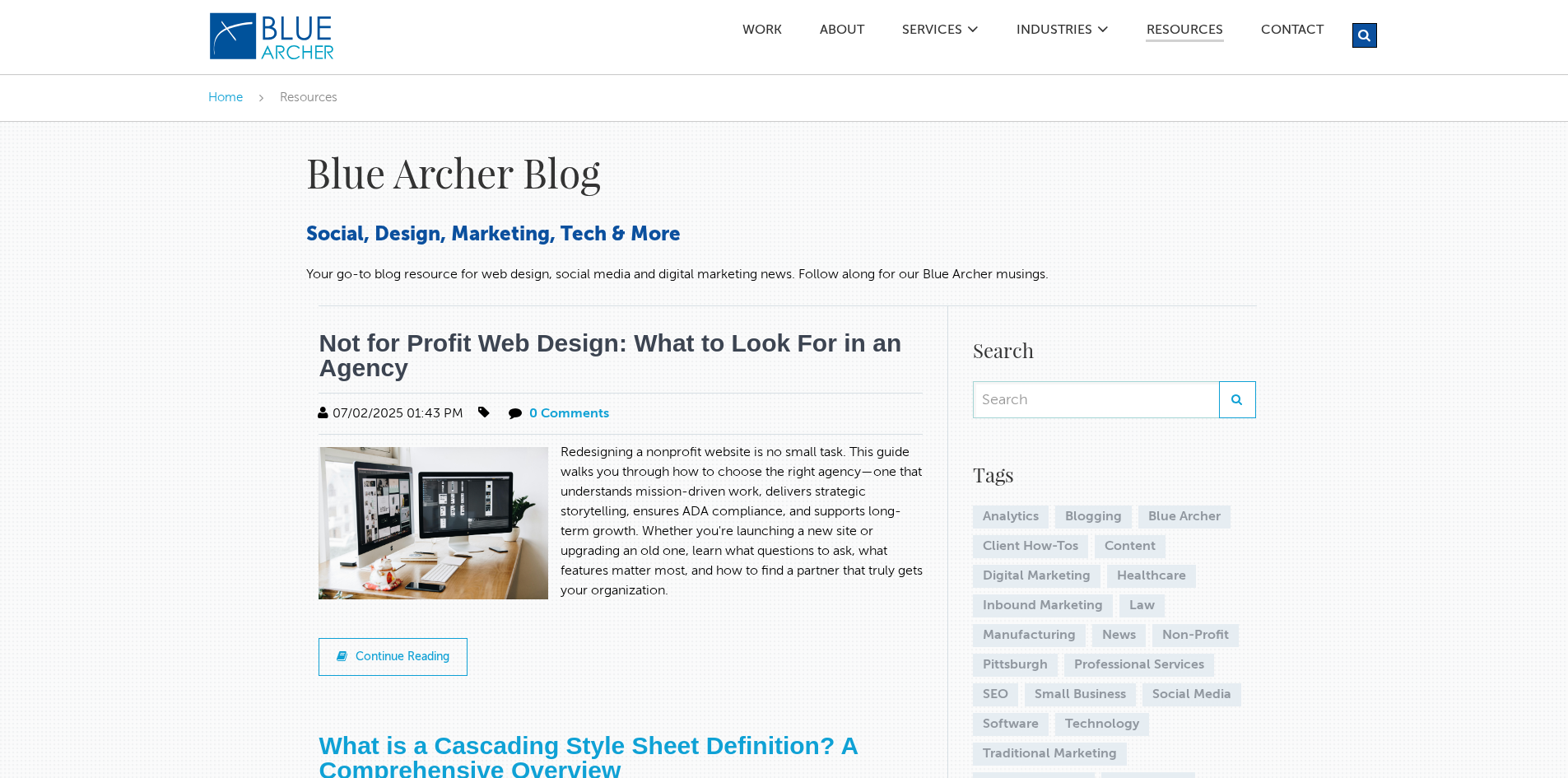 click on "Not for Profit Web Design: What to Look For in an Agency" at bounding box center [610, 355] 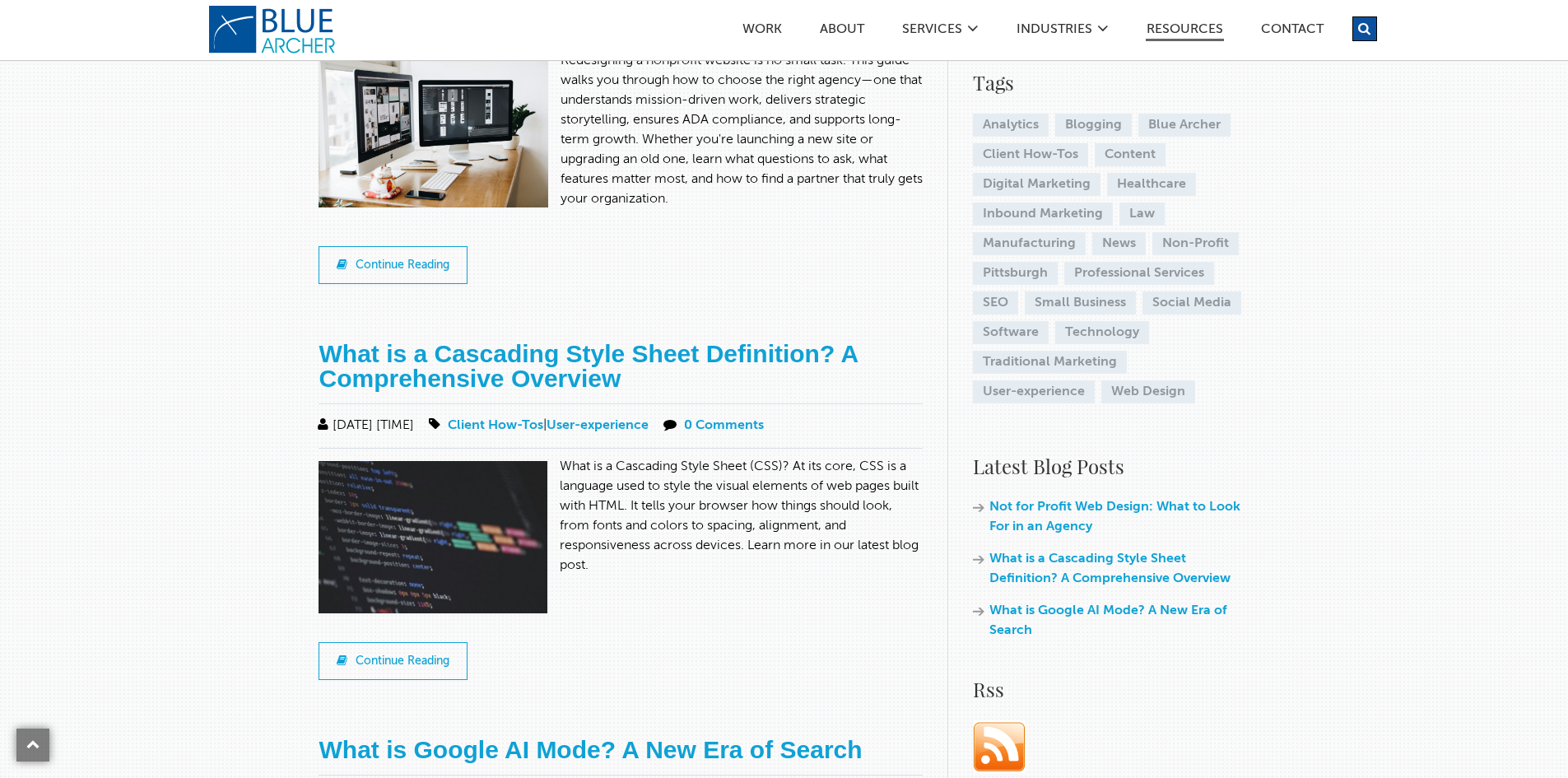 scroll, scrollTop: 412, scrollLeft: 0, axis: vertical 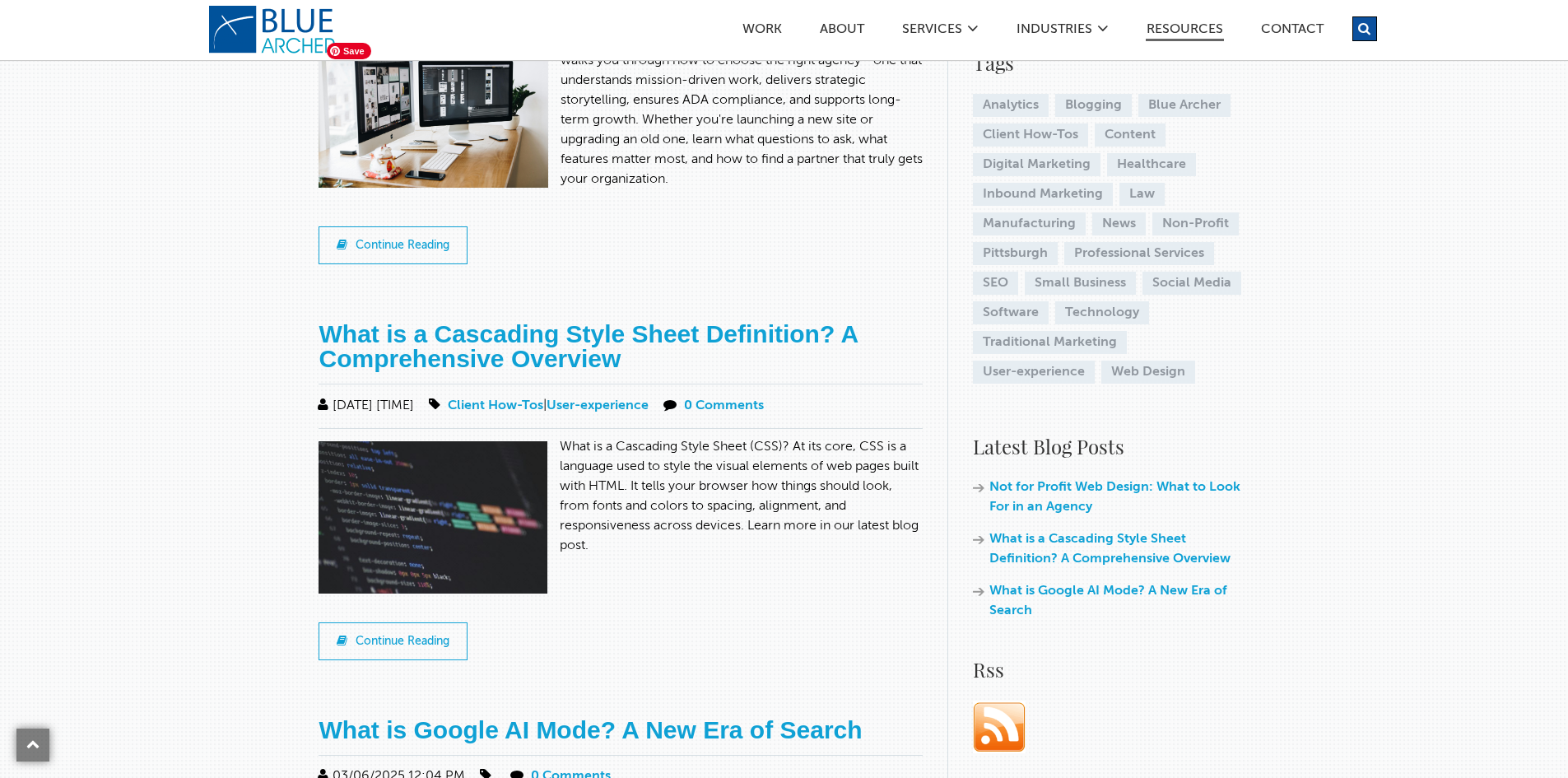 drag, startPoint x: 444, startPoint y: 138, endPoint x: 837, endPoint y: 105, distance: 394.38306 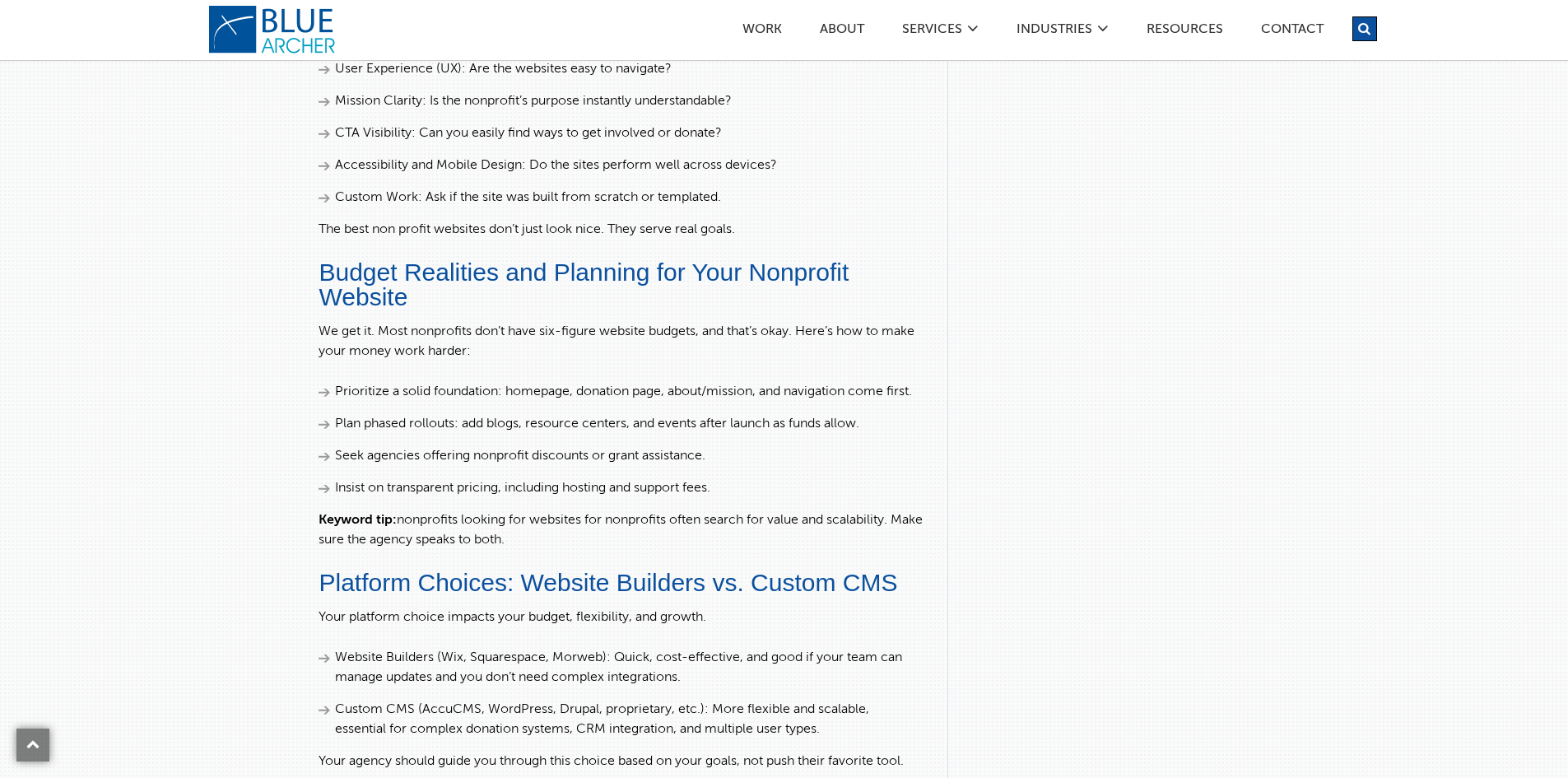 scroll, scrollTop: 4363, scrollLeft: 0, axis: vertical 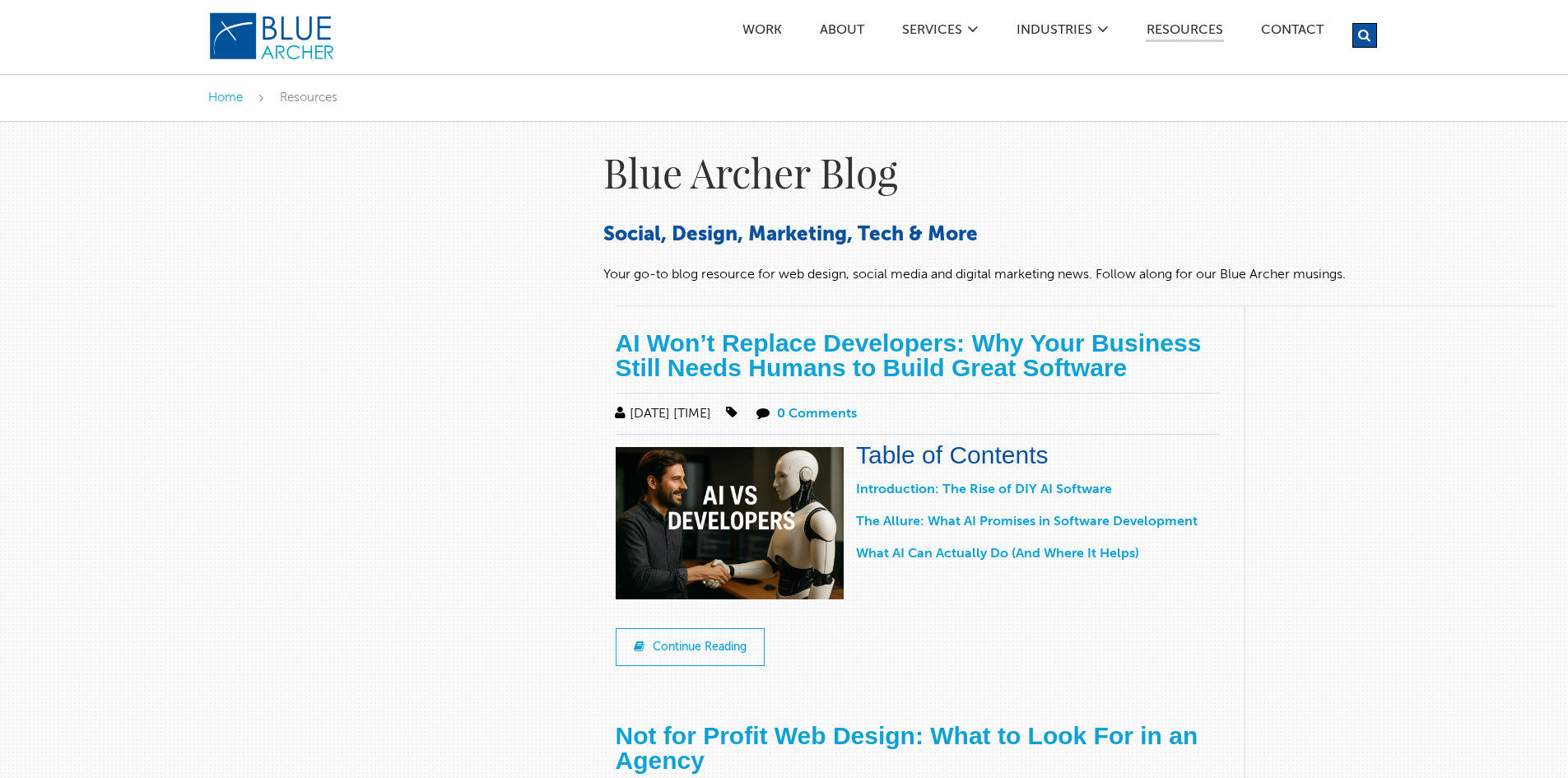 click at bounding box center [272, 36] 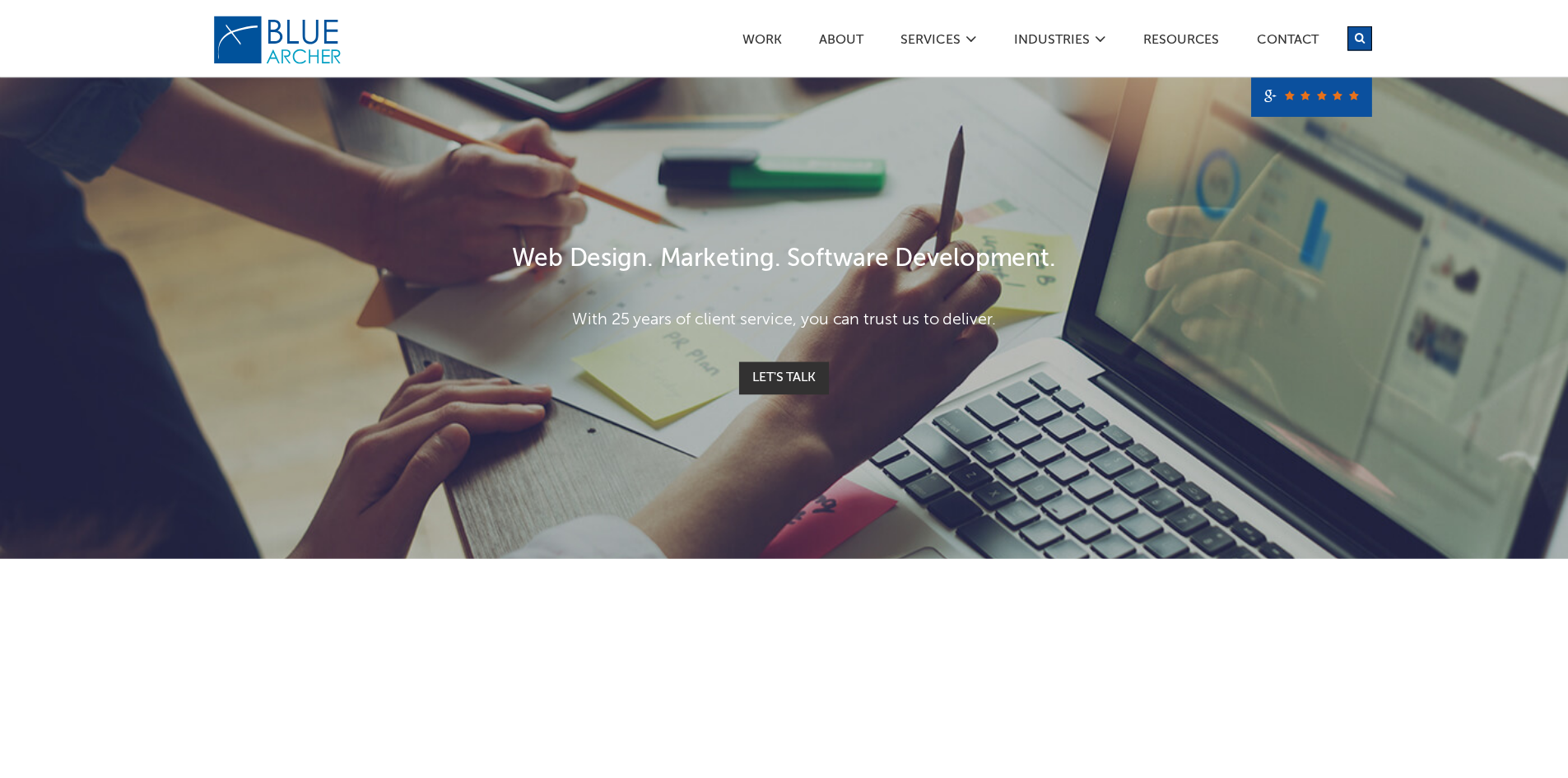 scroll, scrollTop: 0, scrollLeft: 0, axis: both 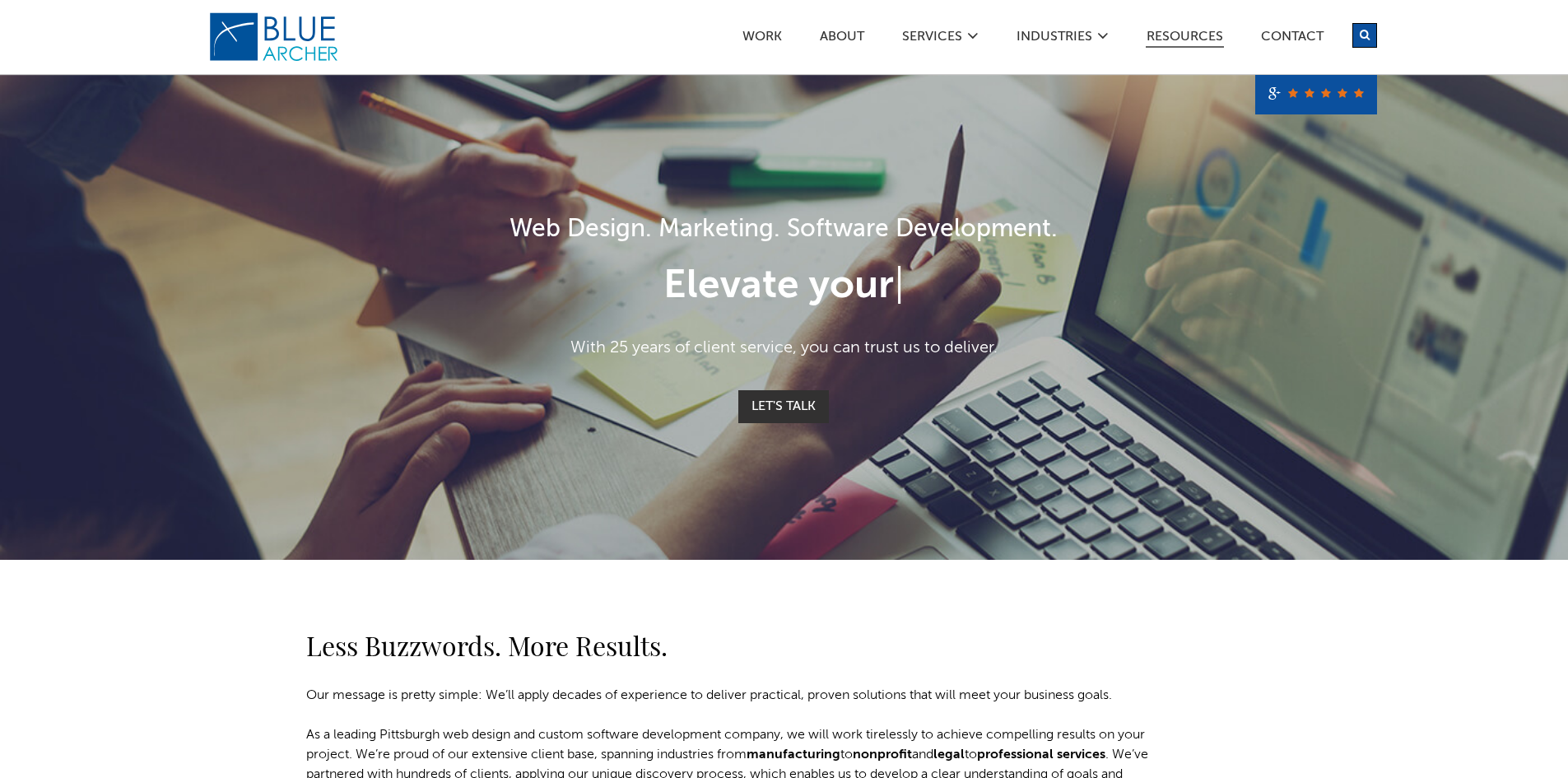 click on "Resources" at bounding box center [1184, 39] 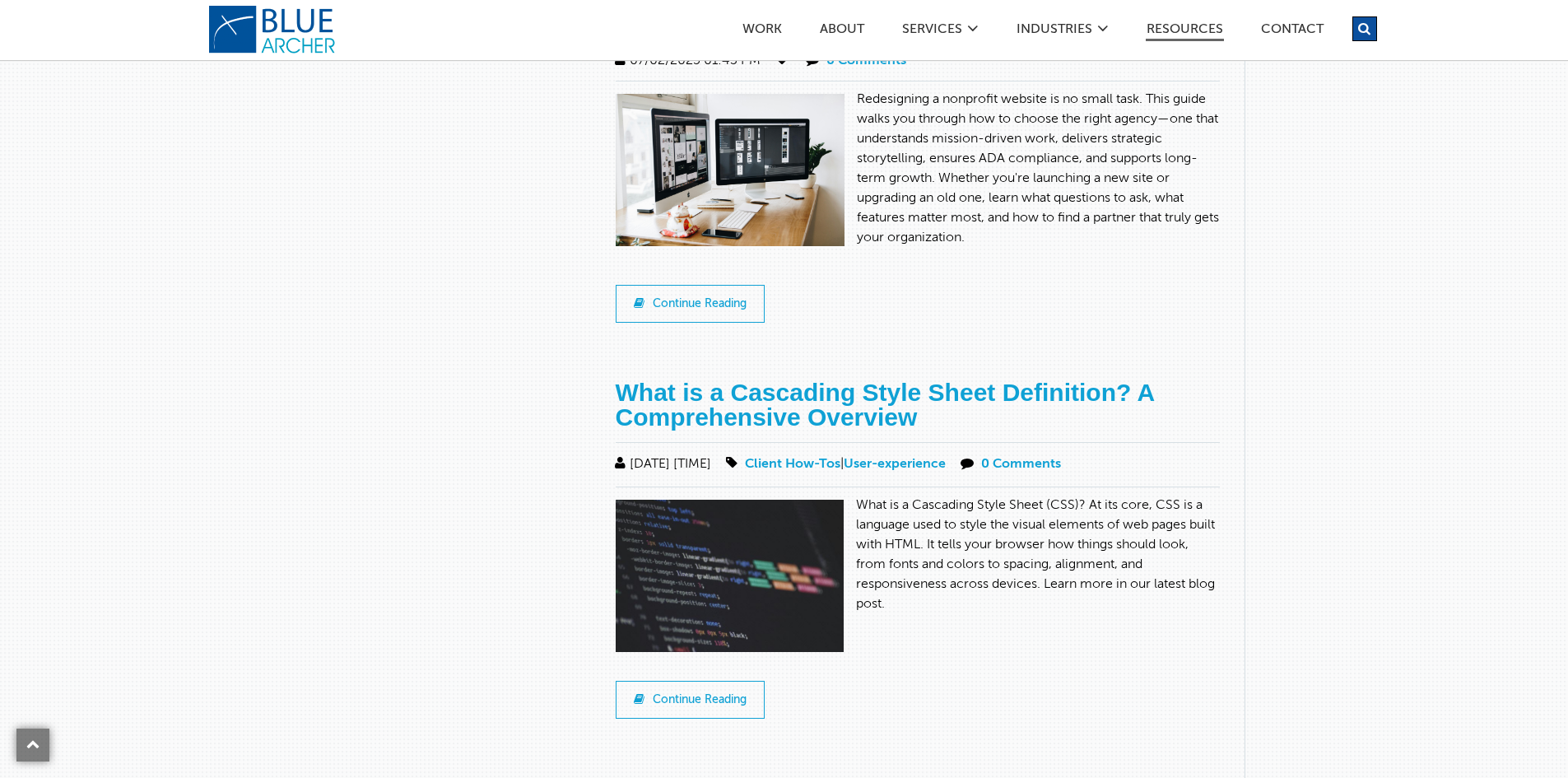 scroll, scrollTop: 576, scrollLeft: 0, axis: vertical 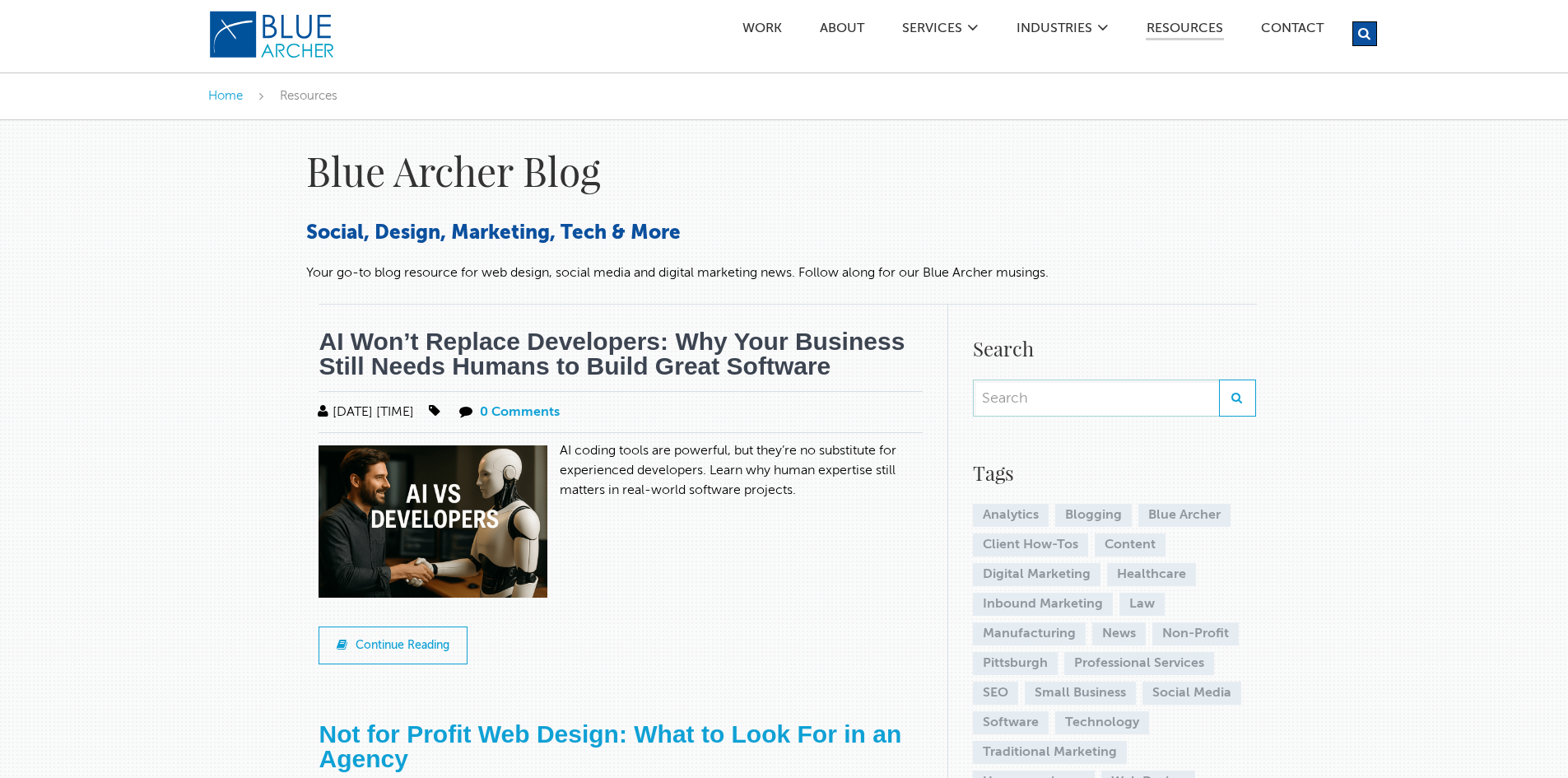 click on "AI Won’t Replace Developers: Why Your Business Still Needs Humans to Build Great Software" at bounding box center [612, 353] 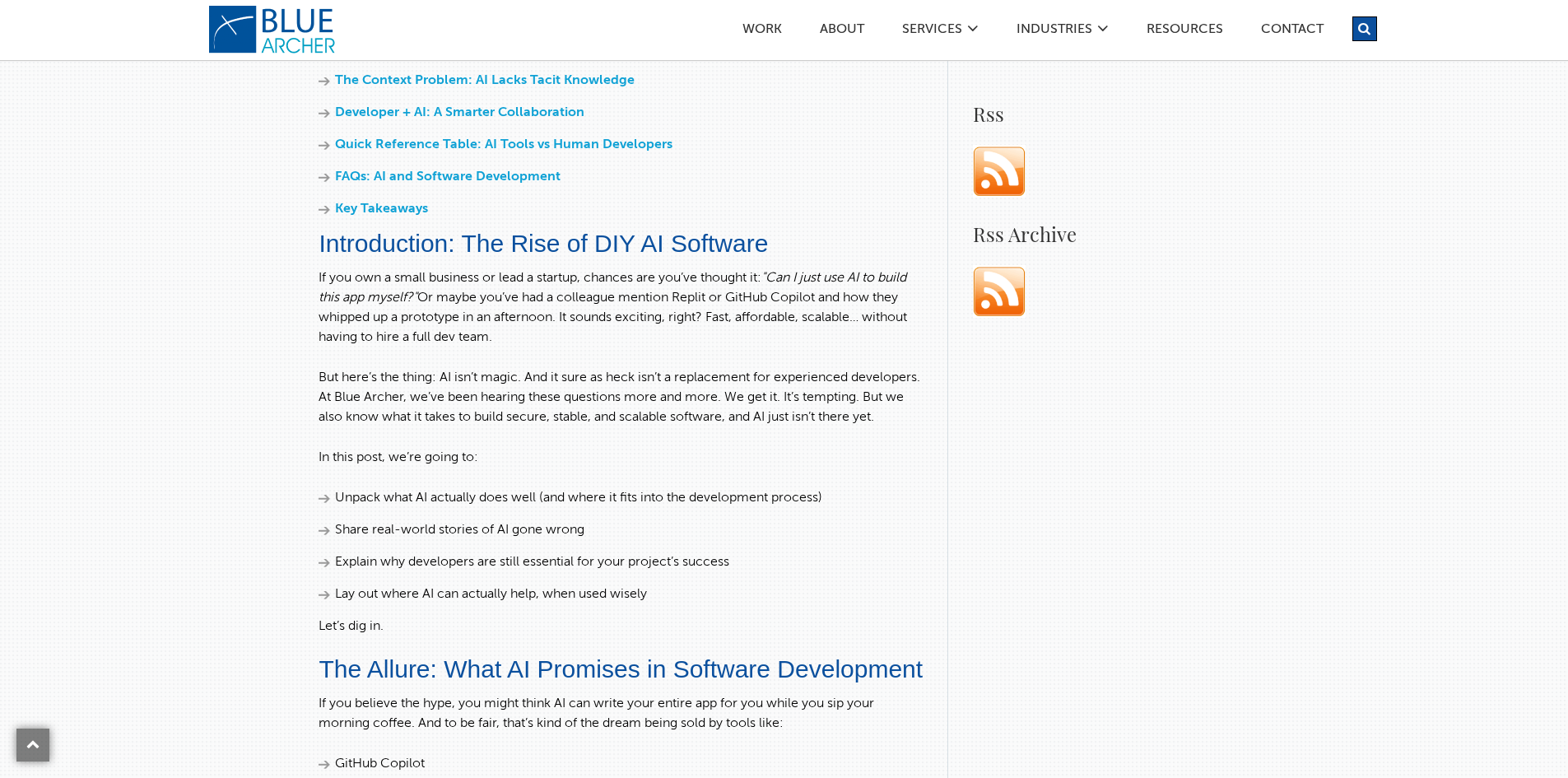 scroll, scrollTop: 988, scrollLeft: 0, axis: vertical 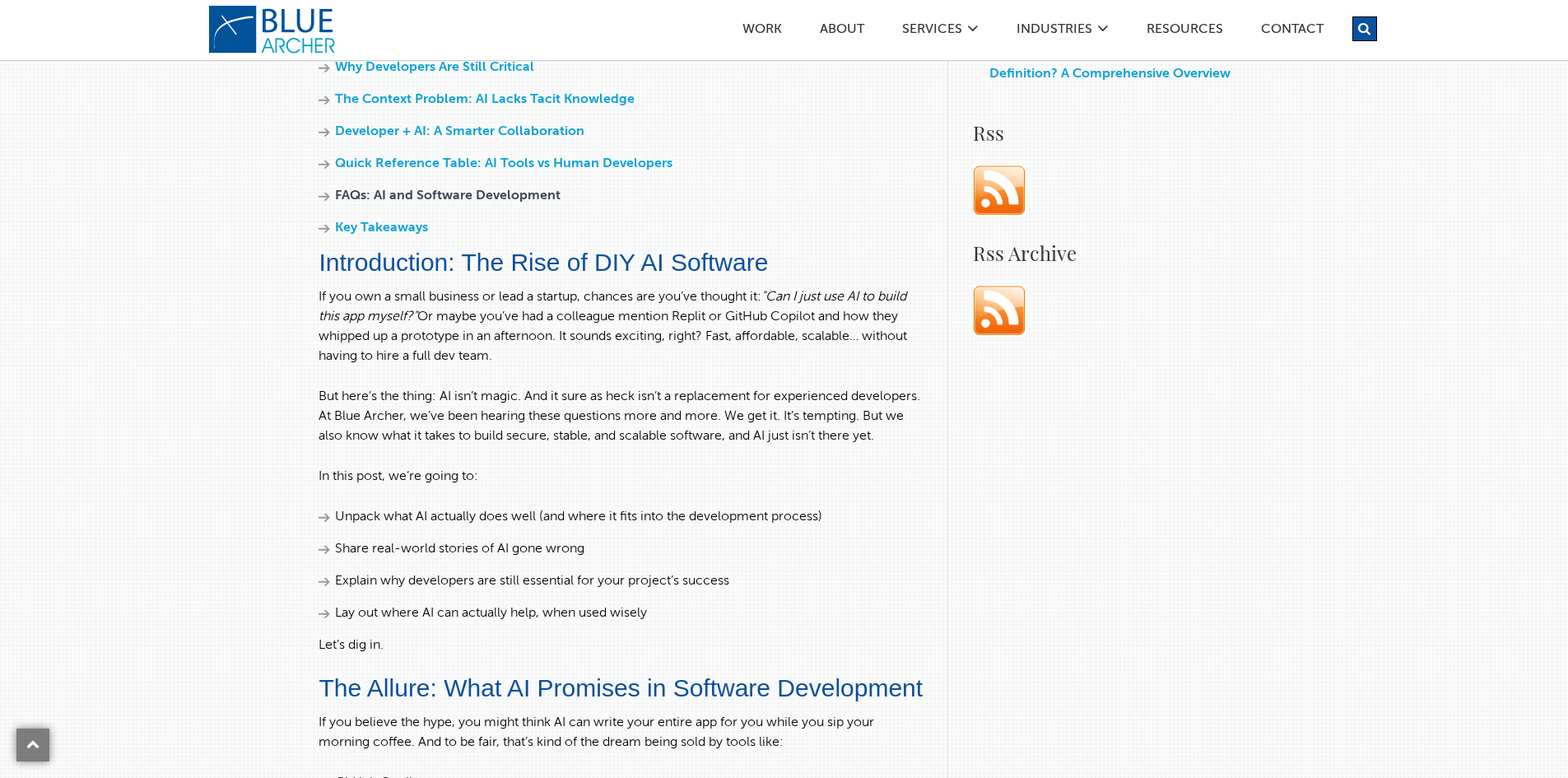 click on "FAQs: AI and Software Development" at bounding box center [448, 196] 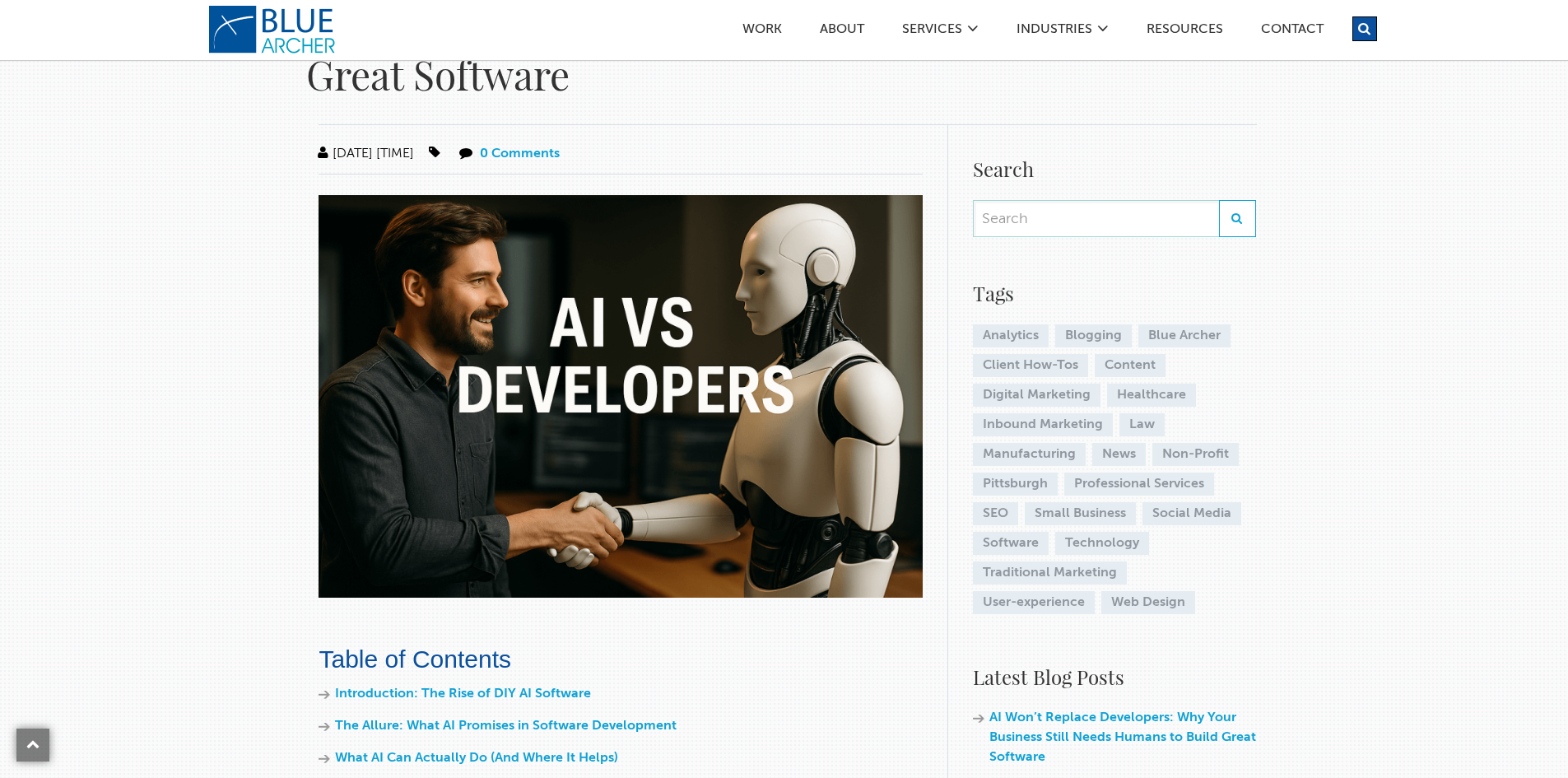 scroll, scrollTop: 0, scrollLeft: 0, axis: both 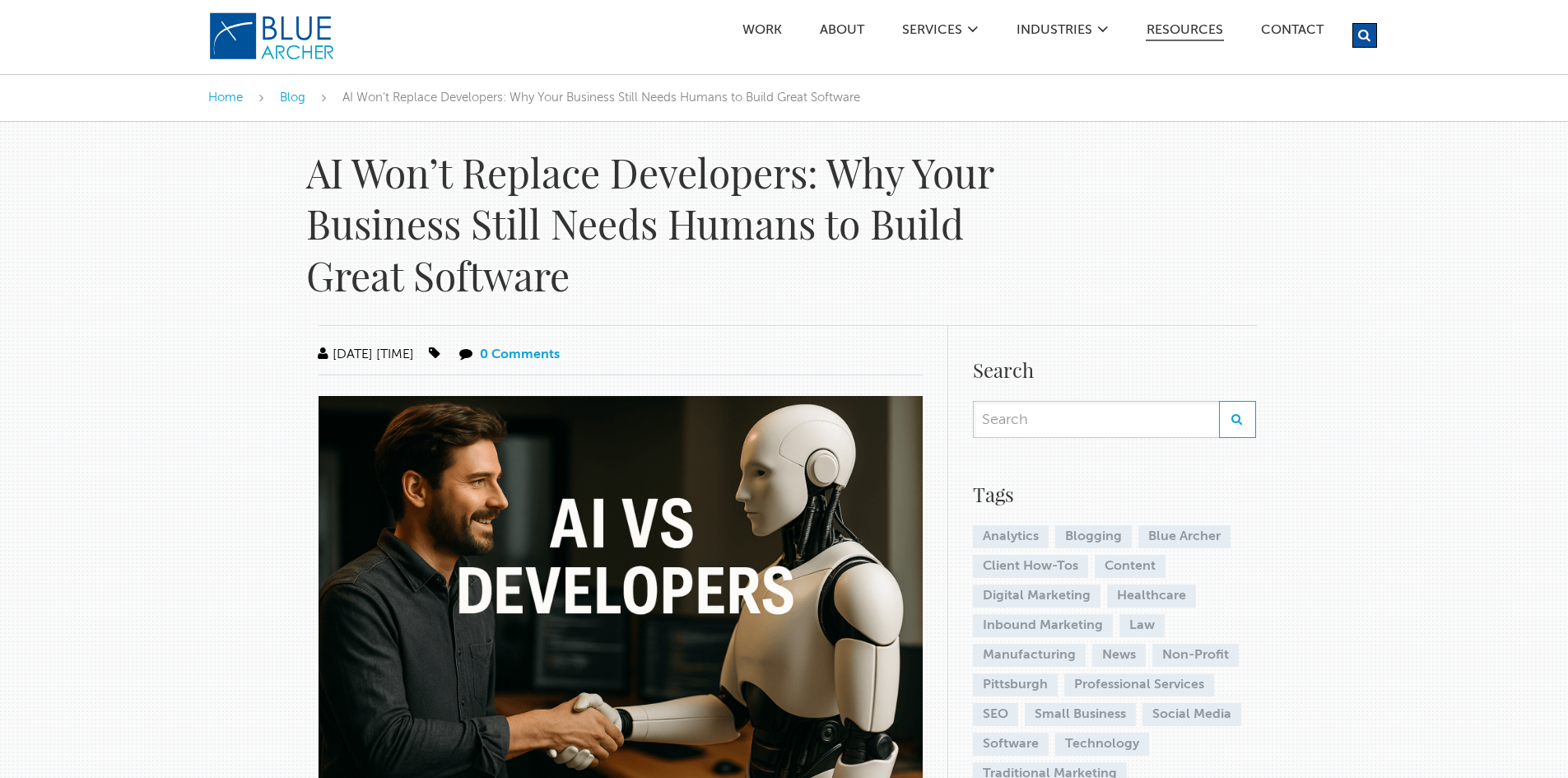 click on "Resources" at bounding box center [1184, 32] 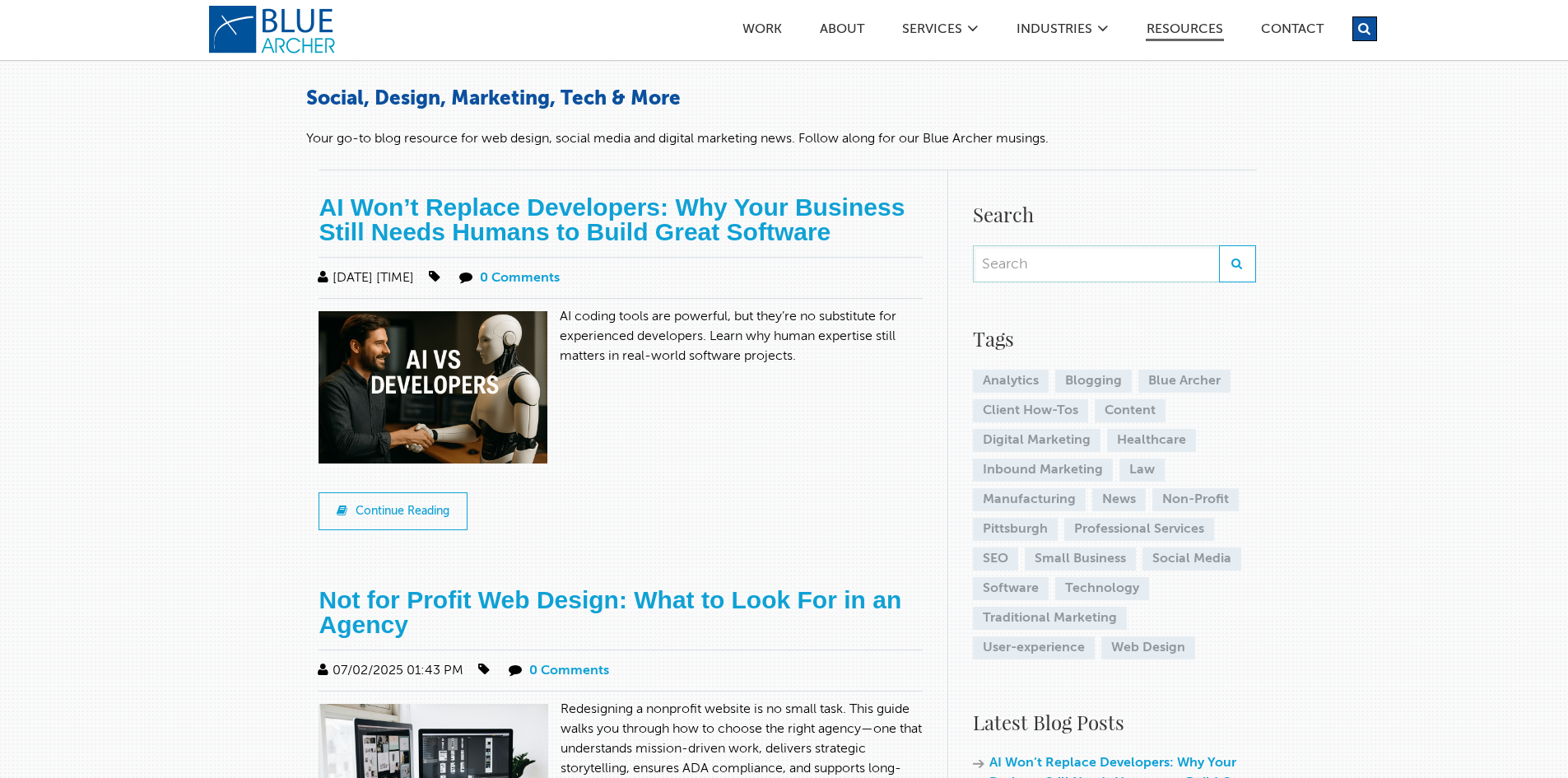 scroll, scrollTop: 82, scrollLeft: 0, axis: vertical 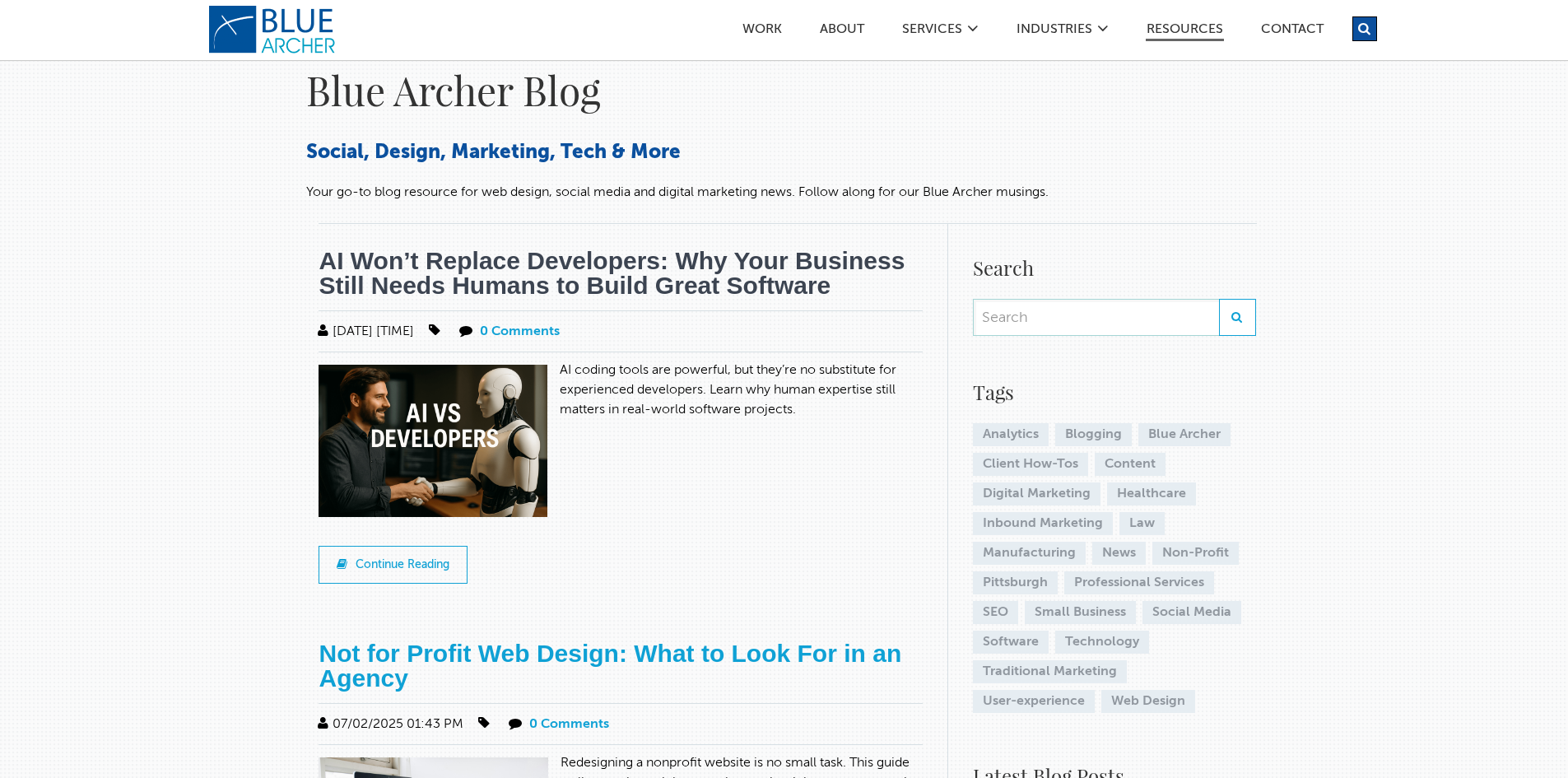 click on "AI Won’t Replace Developers: Why Your Business Still Needs Humans to Build Great Software" at bounding box center (612, 273) 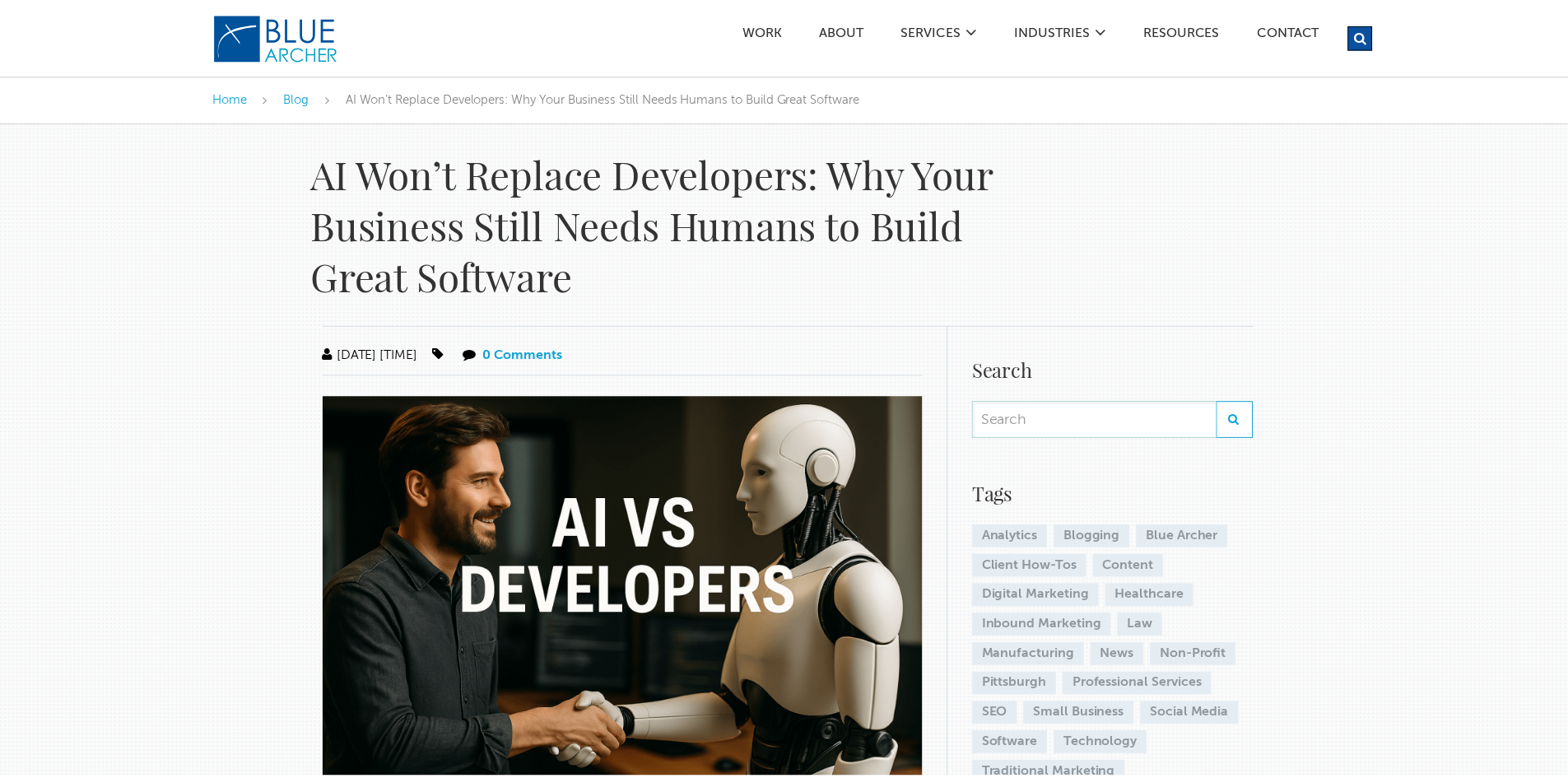 scroll, scrollTop: 0, scrollLeft: 0, axis: both 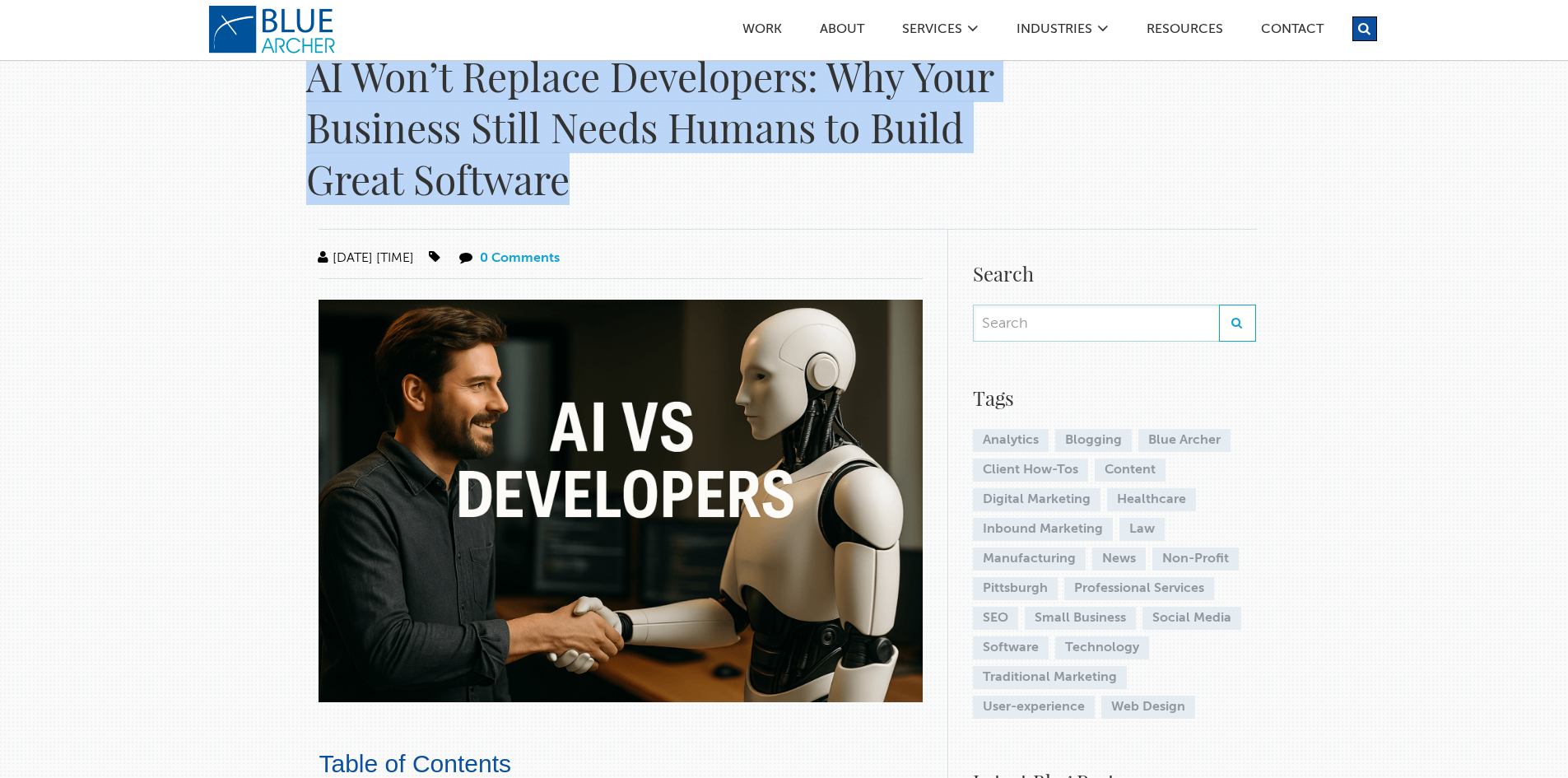 drag, startPoint x: 620, startPoint y: 170, endPoint x: 301, endPoint y: 97, distance: 327.246 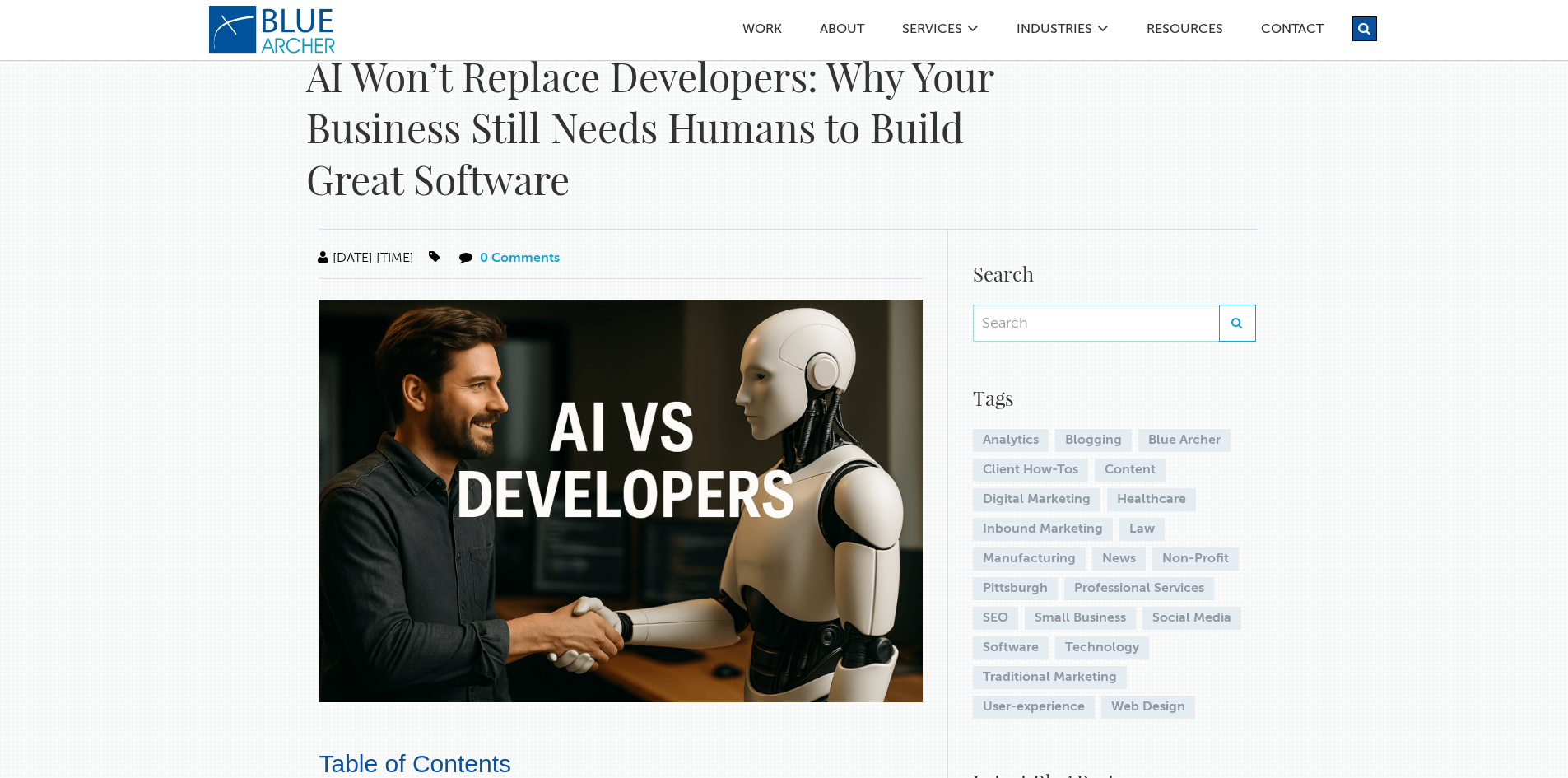 drag, startPoint x: 246, startPoint y: 32, endPoint x: 155, endPoint y: 124, distance: 129.4025 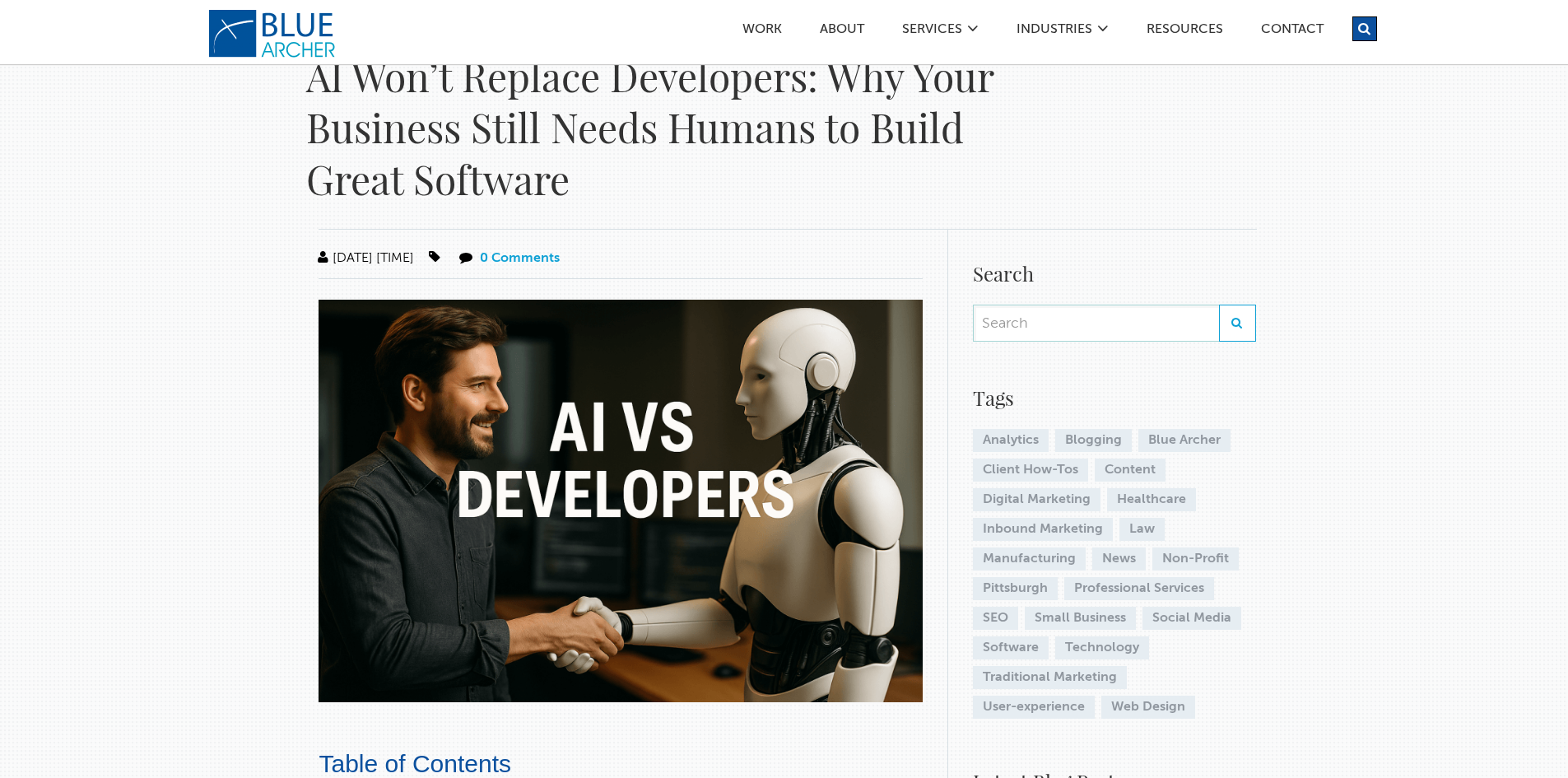 click on "logo" at bounding box center (274, 34) 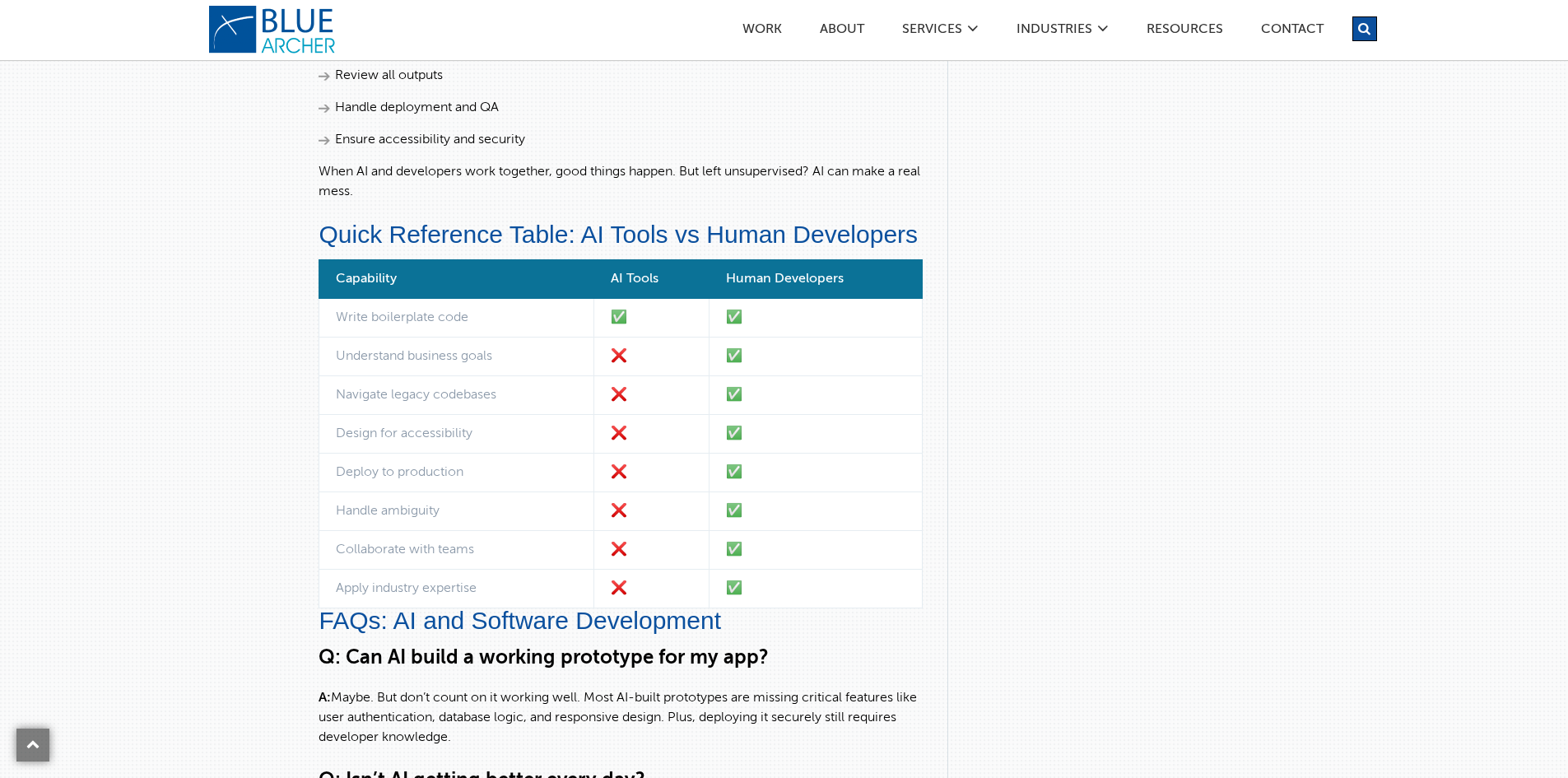 scroll, scrollTop: 6339, scrollLeft: 0, axis: vertical 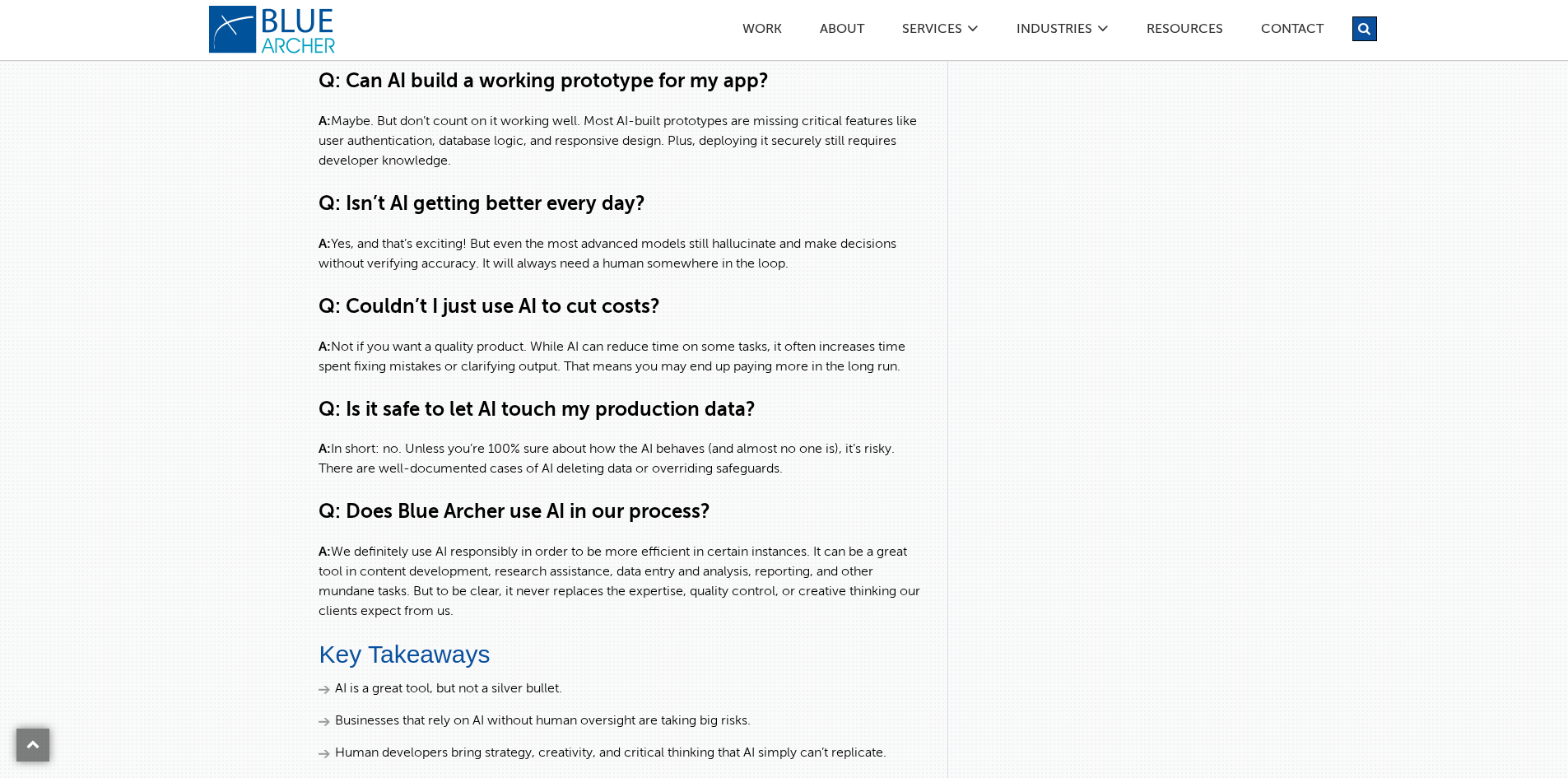 drag, startPoint x: 479, startPoint y: 593, endPoint x: 618, endPoint y: 643, distance: 147.71933 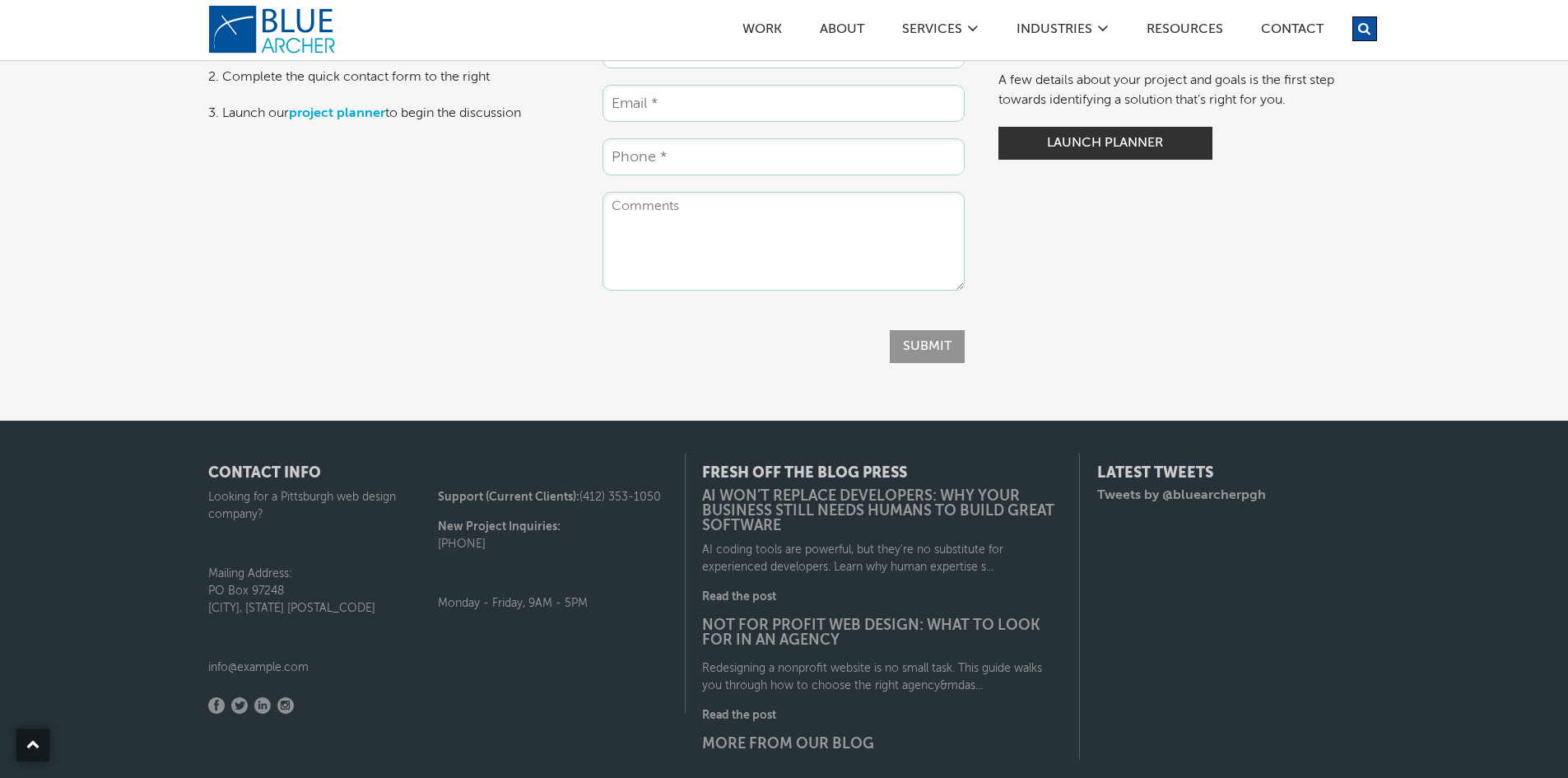 scroll, scrollTop: 8013, scrollLeft: 0, axis: vertical 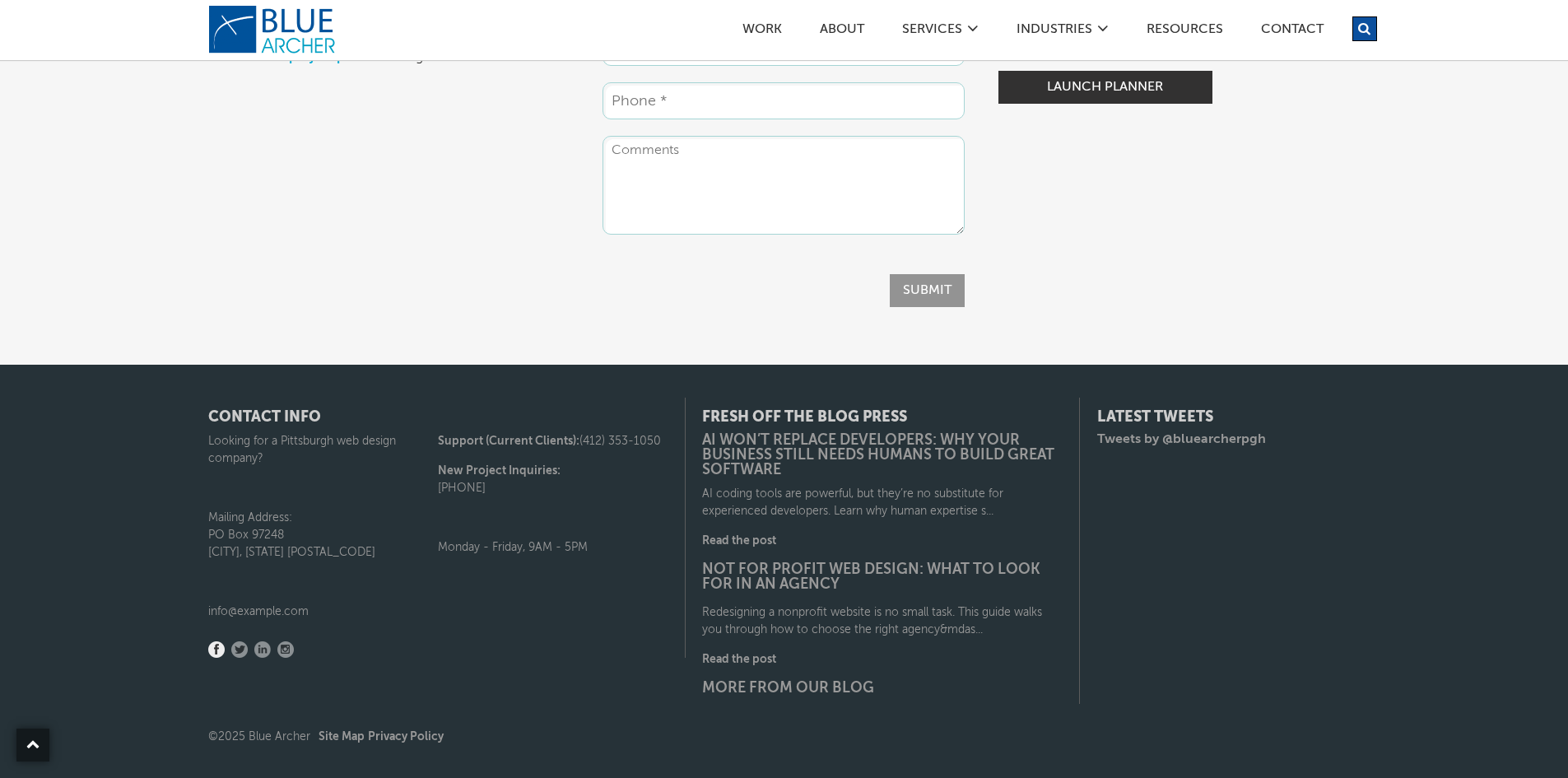 click on "Facebook" at bounding box center [216, 650] 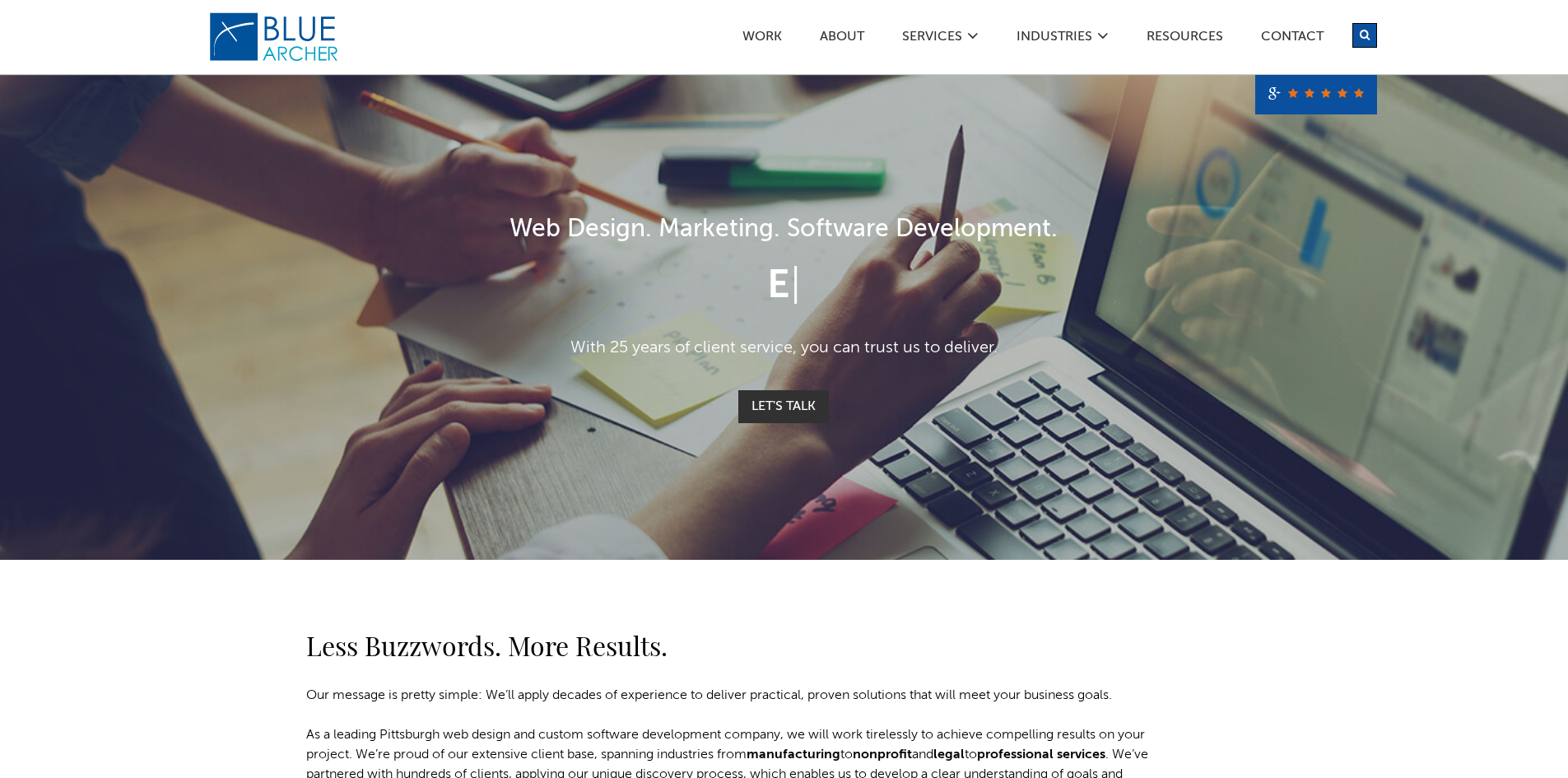 scroll, scrollTop: 0, scrollLeft: 0, axis: both 